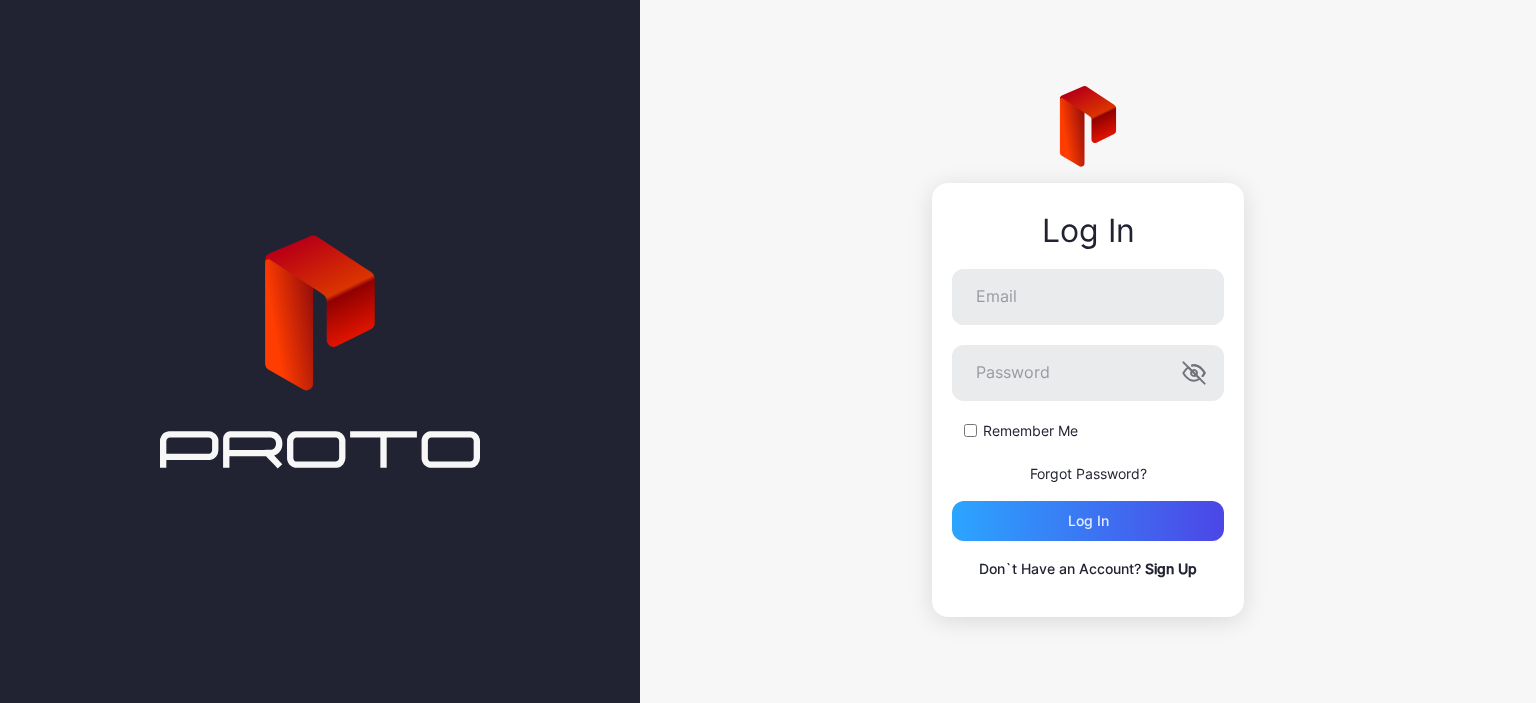 scroll, scrollTop: 0, scrollLeft: 0, axis: both 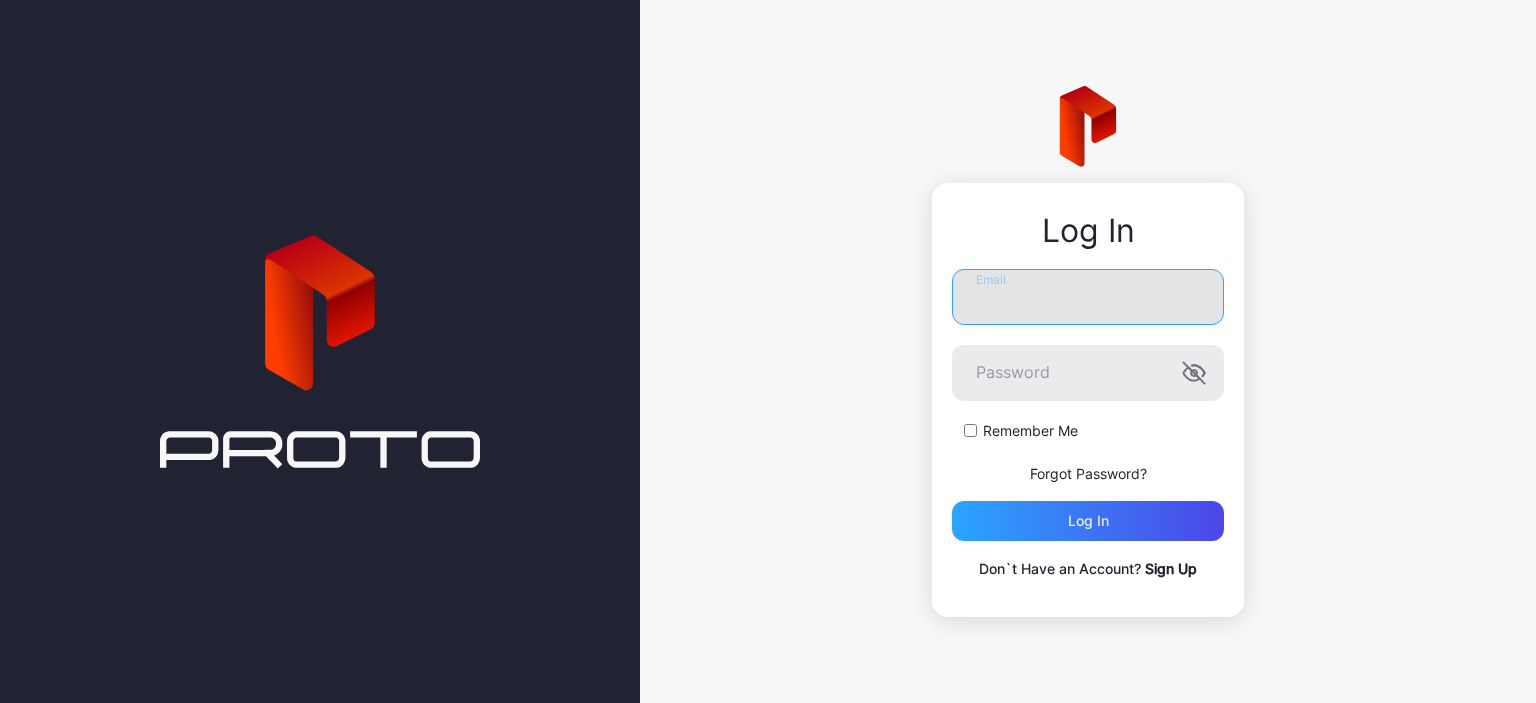 click on "Email" at bounding box center (1088, 297) 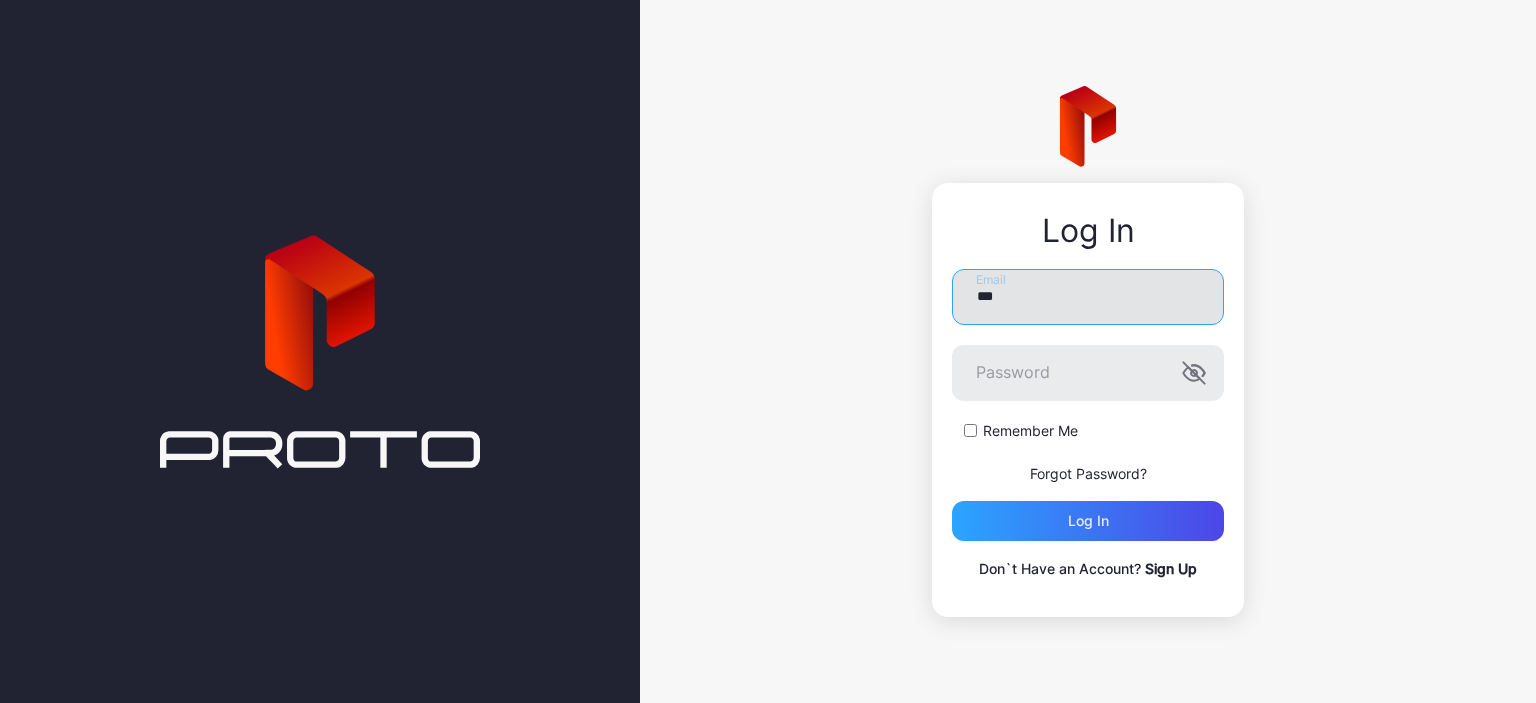 type on "**********" 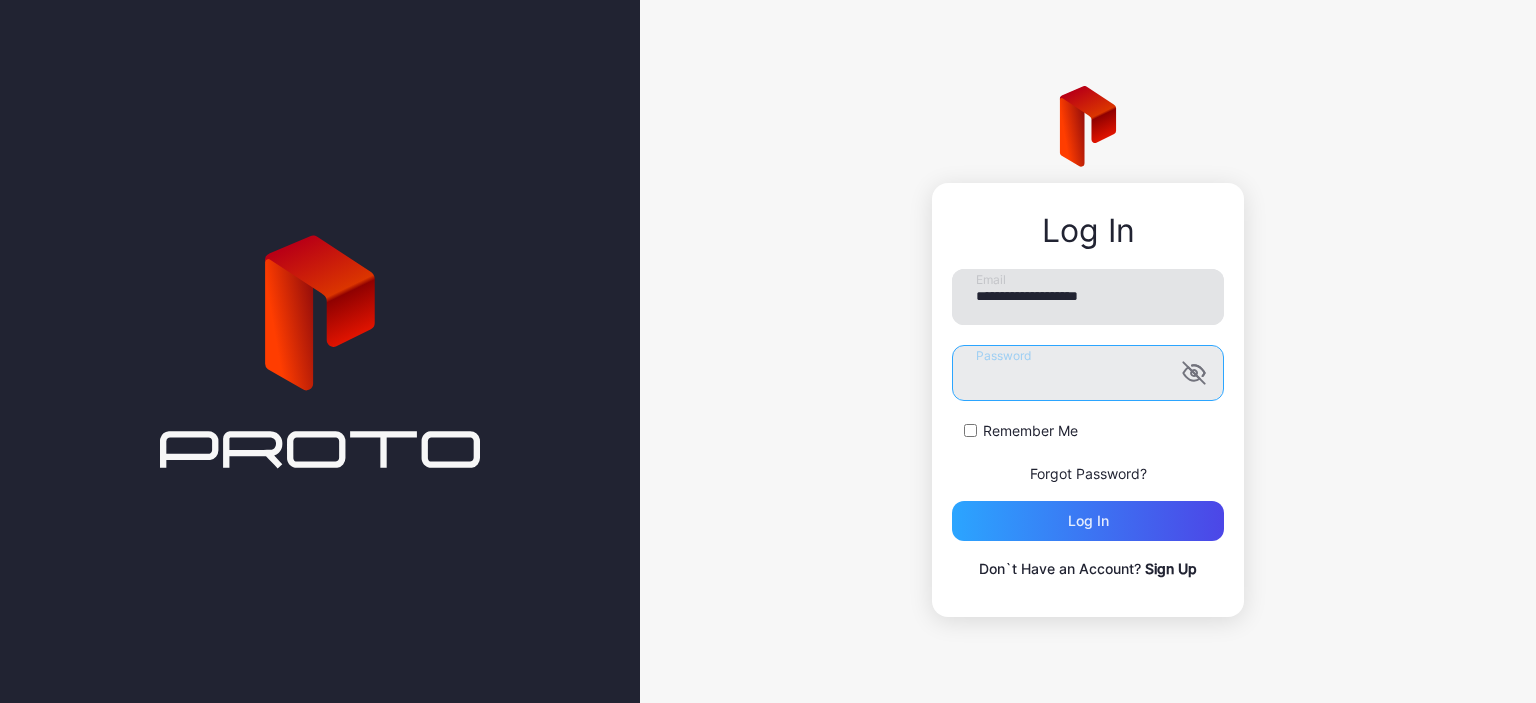 click on "Log in" at bounding box center (1088, 521) 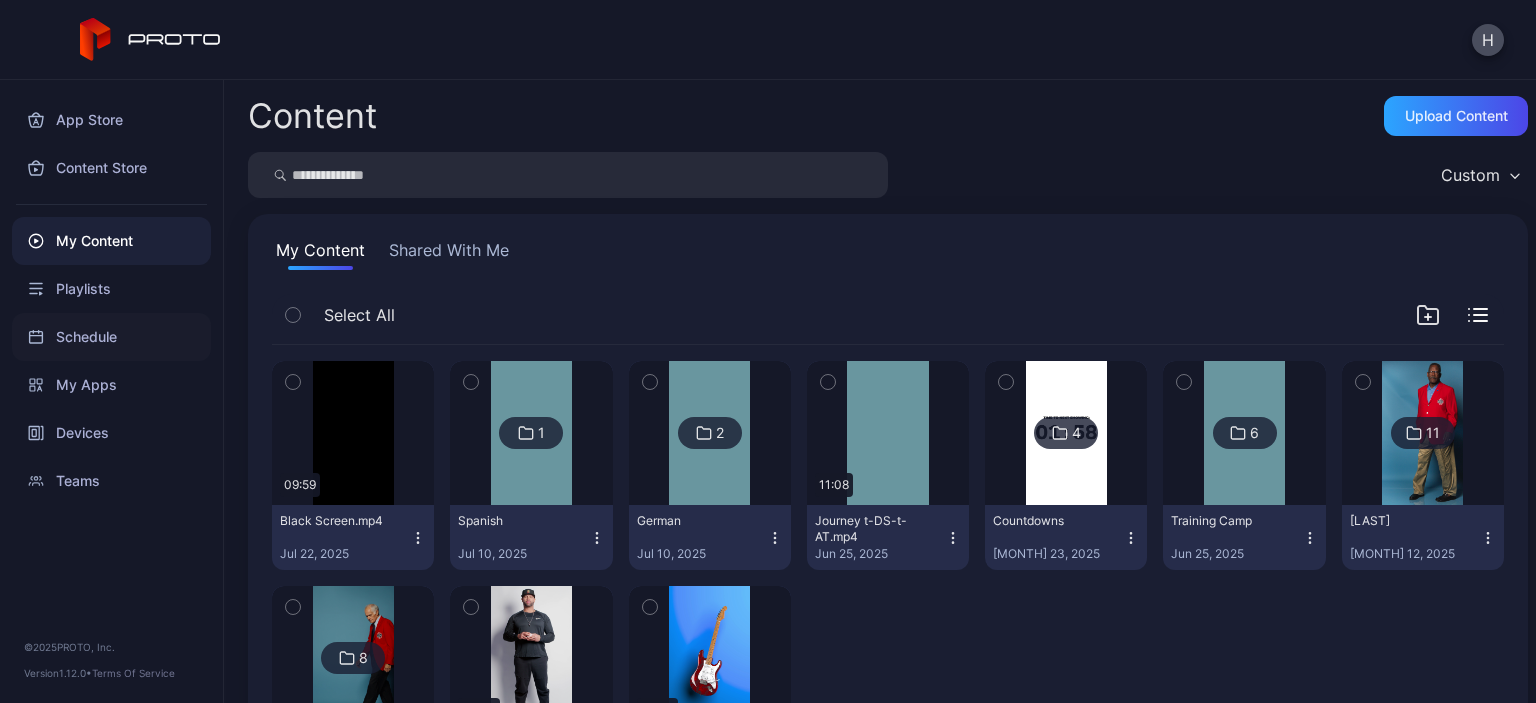 click on "Schedule" at bounding box center (111, 337) 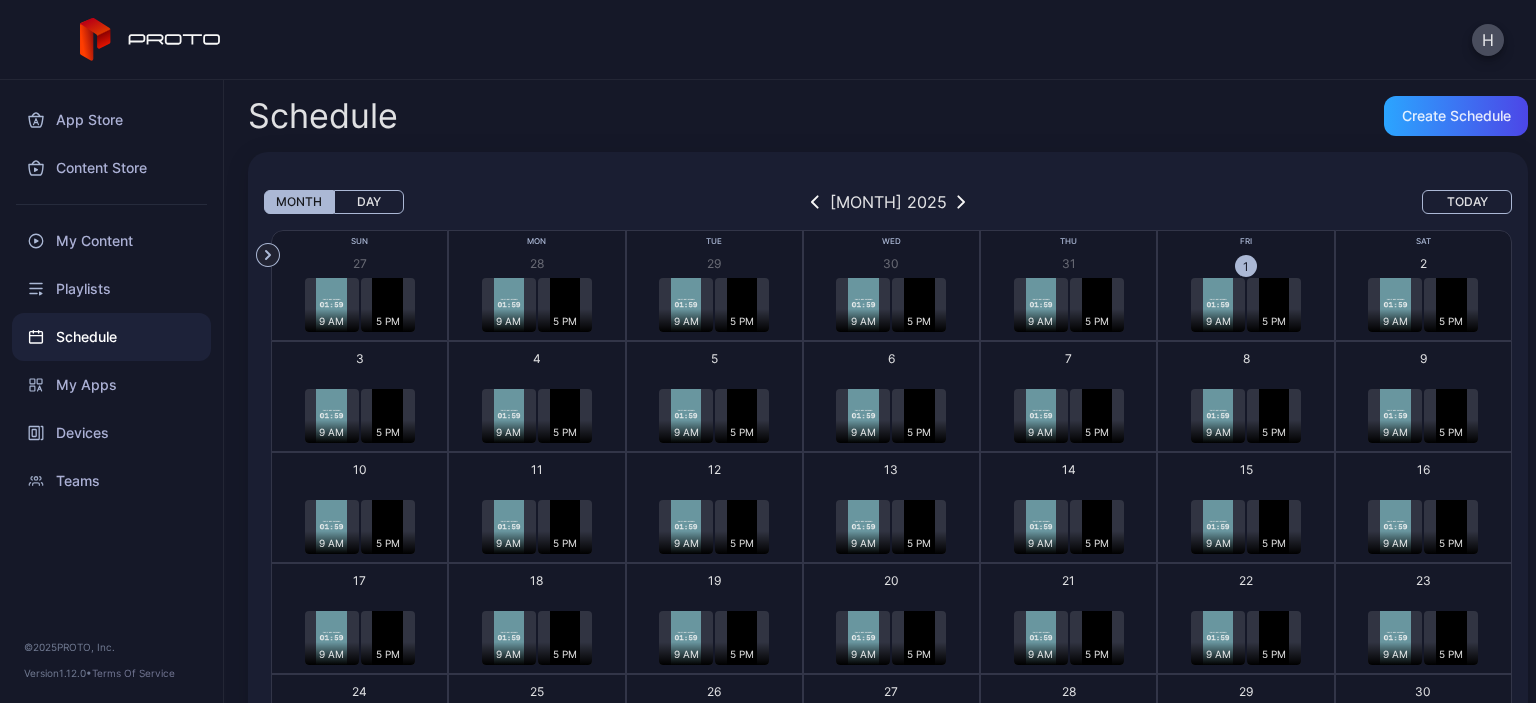 click at bounding box center [1274, 305] 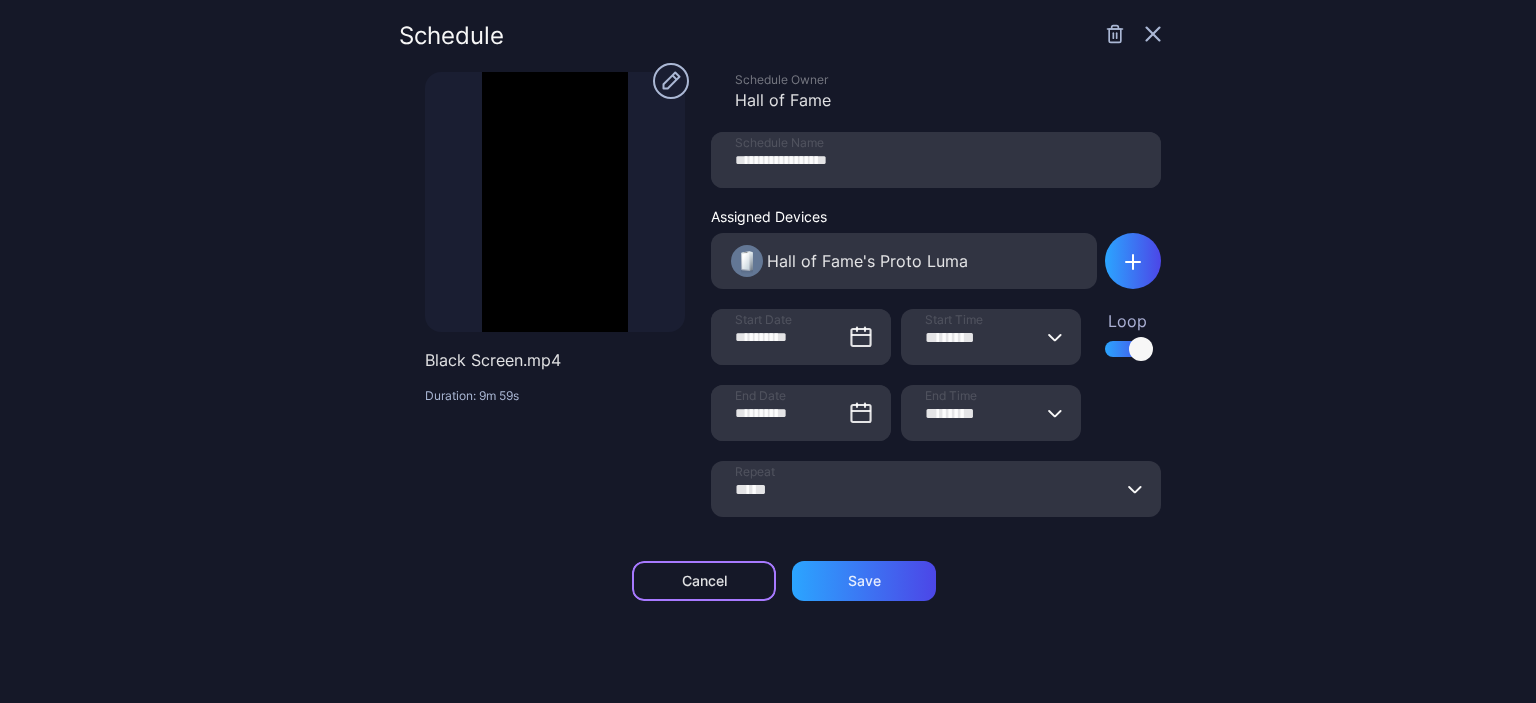 click on "Cancel" at bounding box center [704, 581] 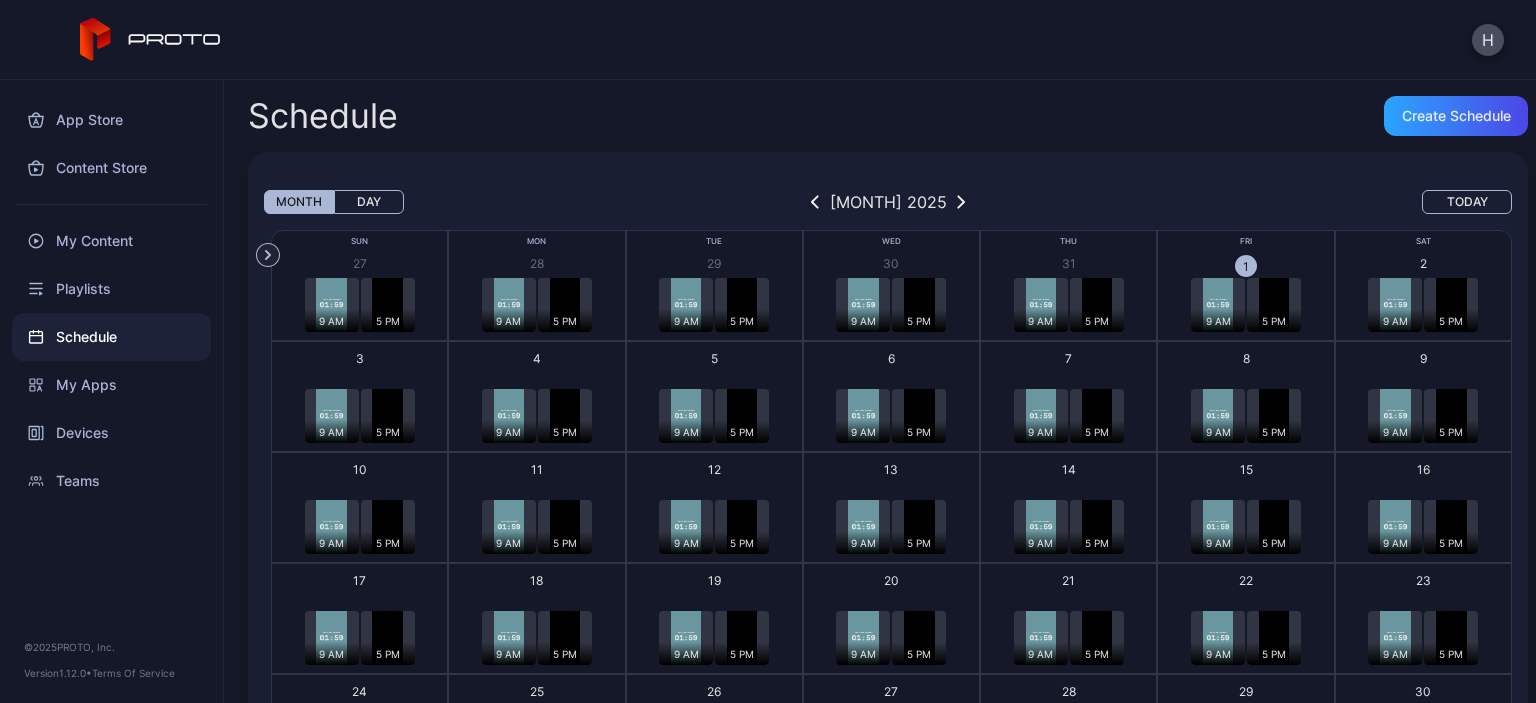 click on "5 PM" at bounding box center (1274, 305) 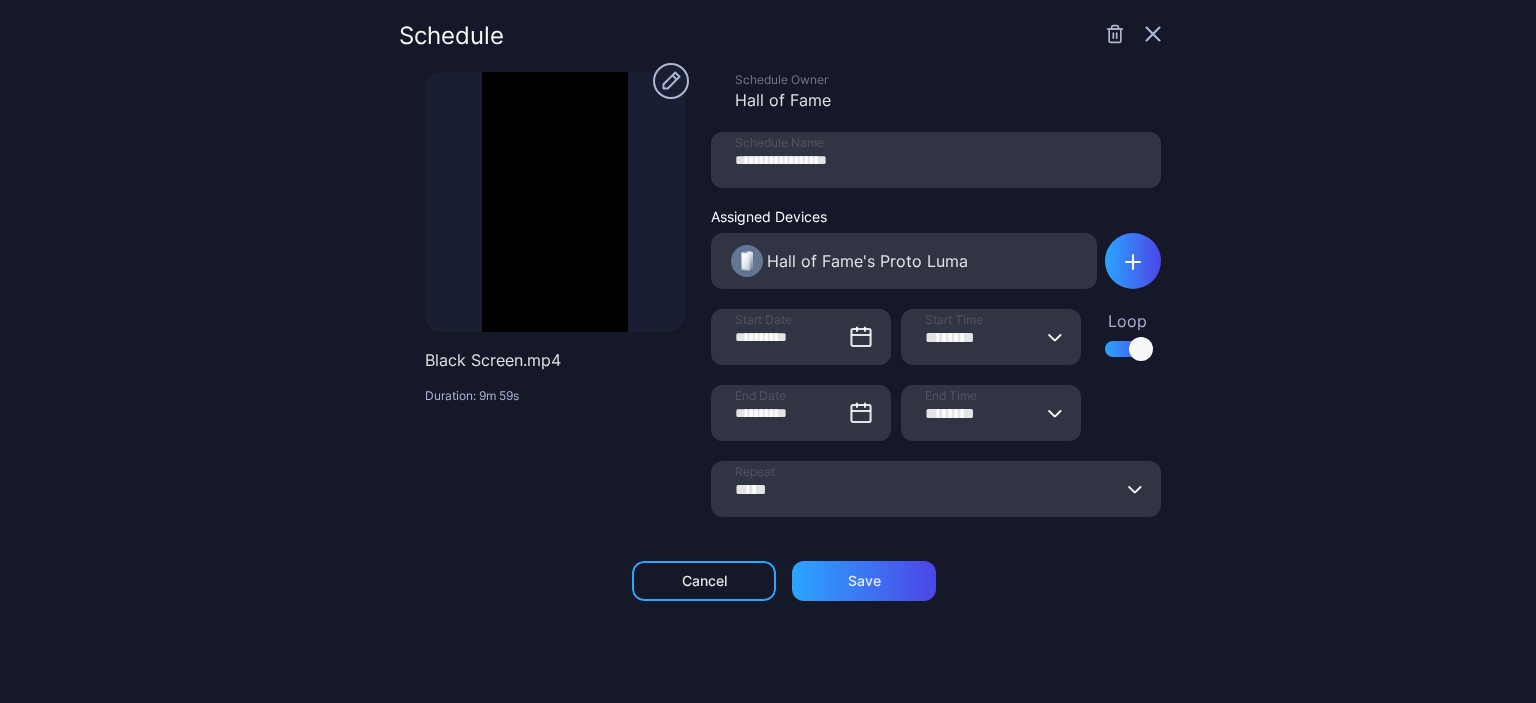 click at bounding box center (555, 202) 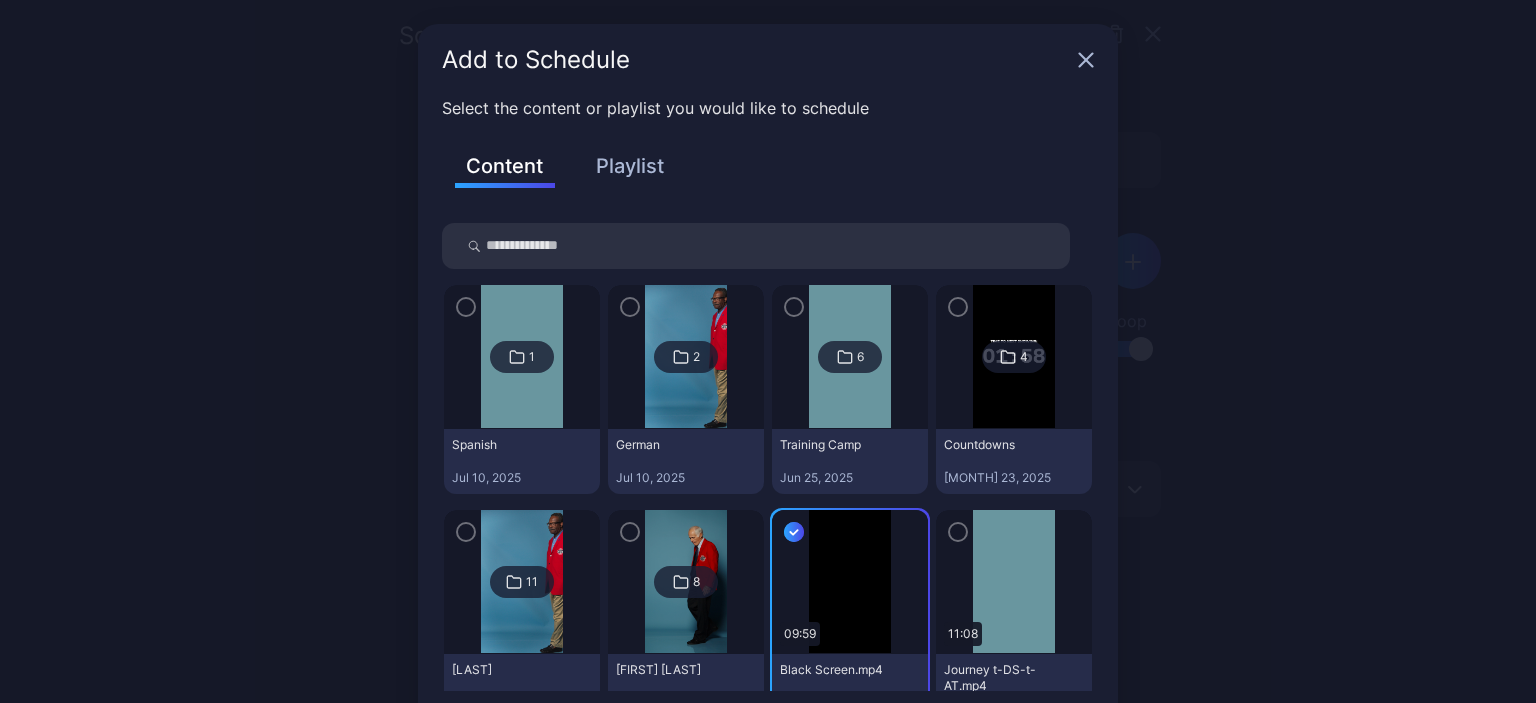 click 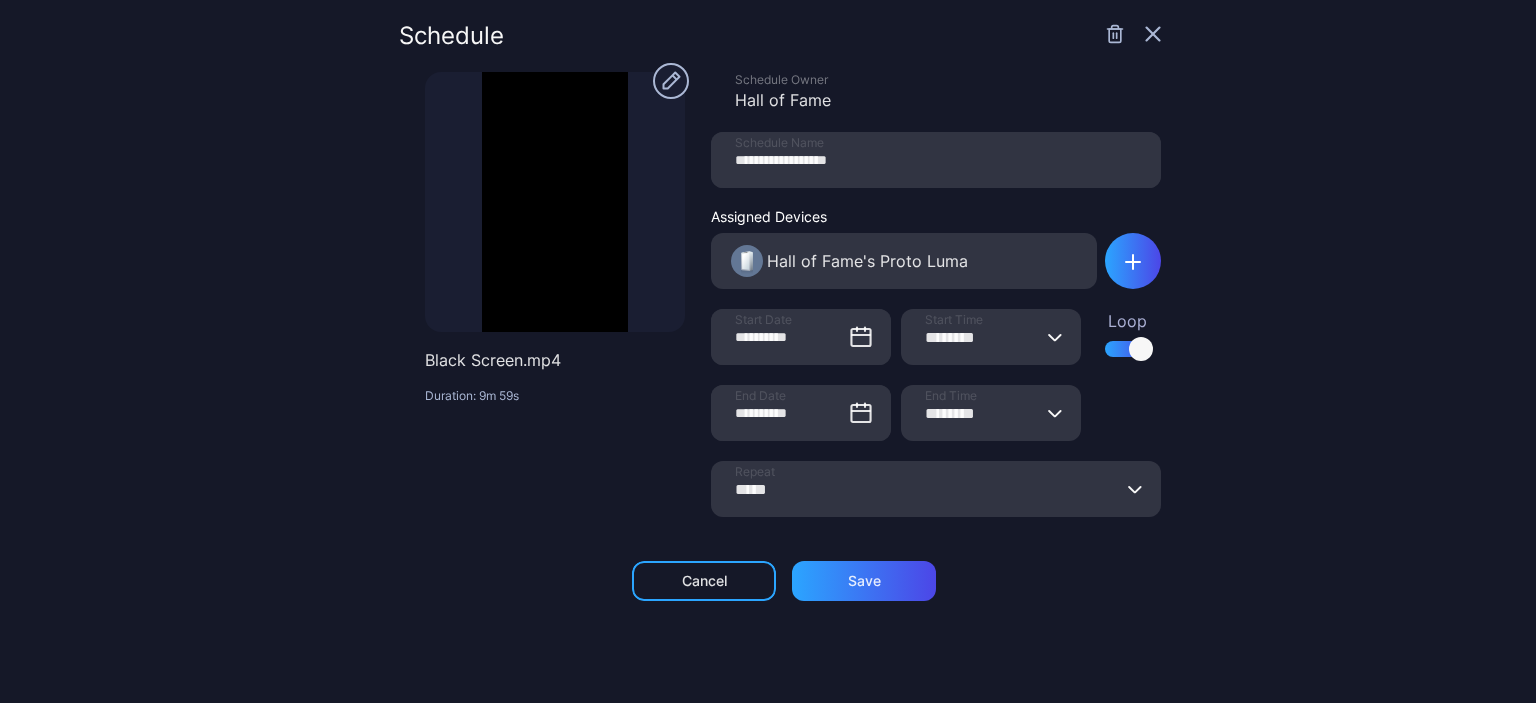 click at bounding box center (1133, 34) 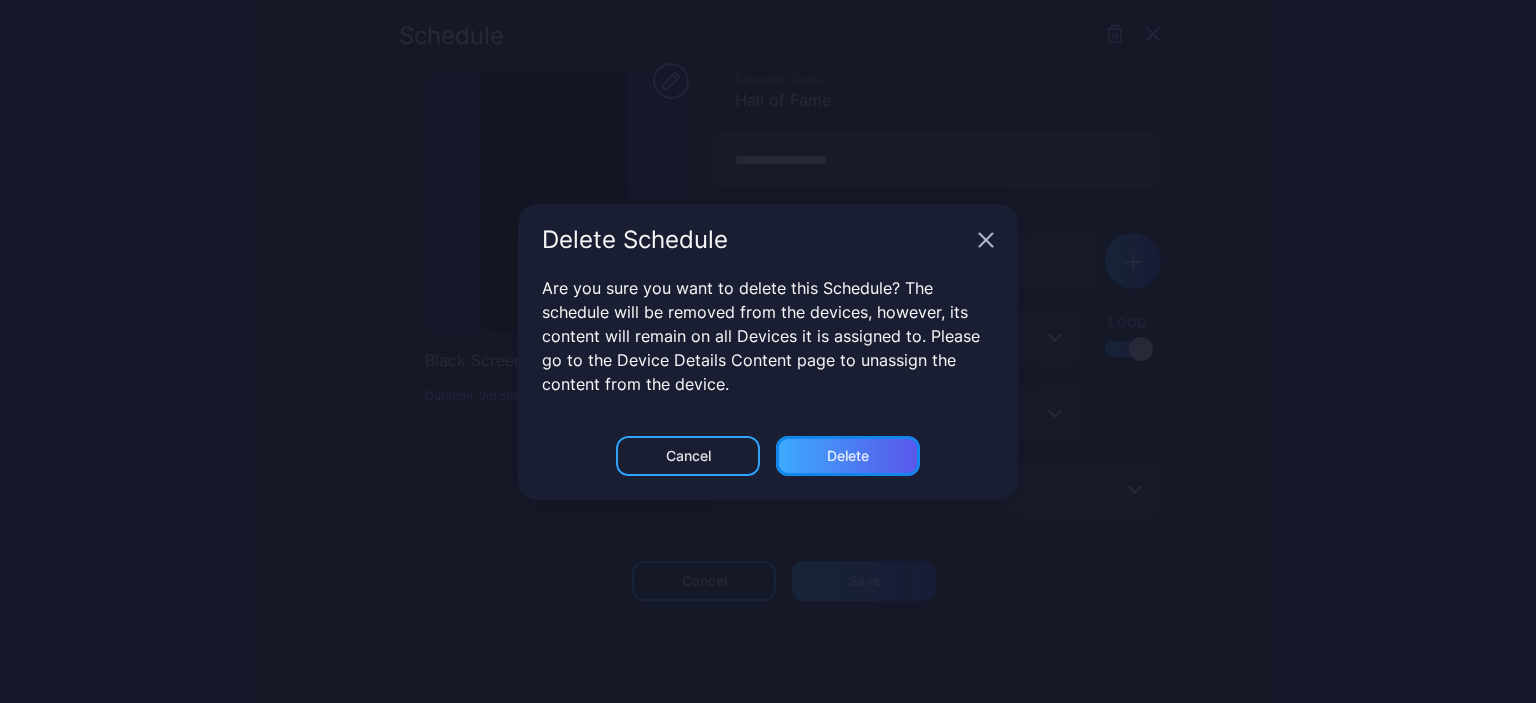 click on "Delete" at bounding box center (848, 456) 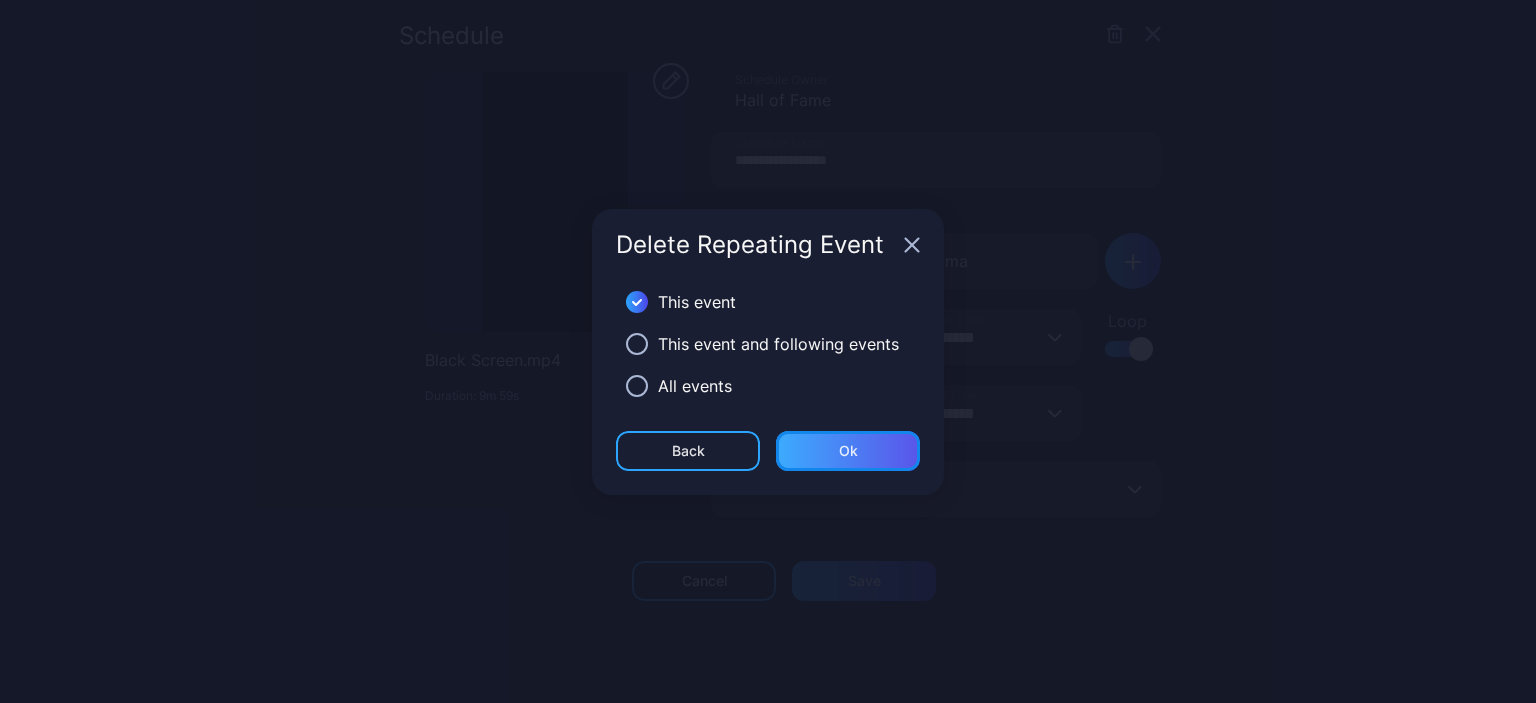 click on "Ok" at bounding box center [848, 451] 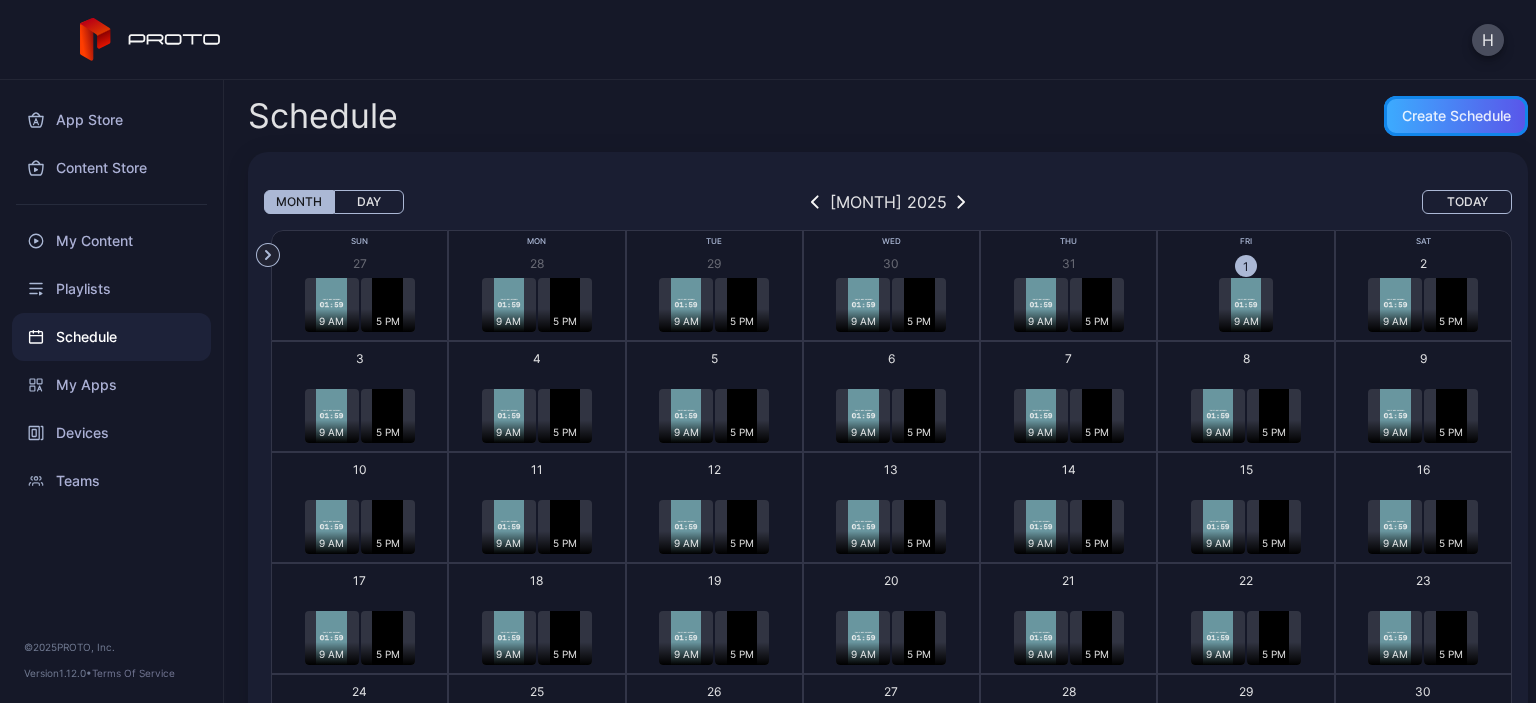 click on "Create Schedule" at bounding box center (1456, 116) 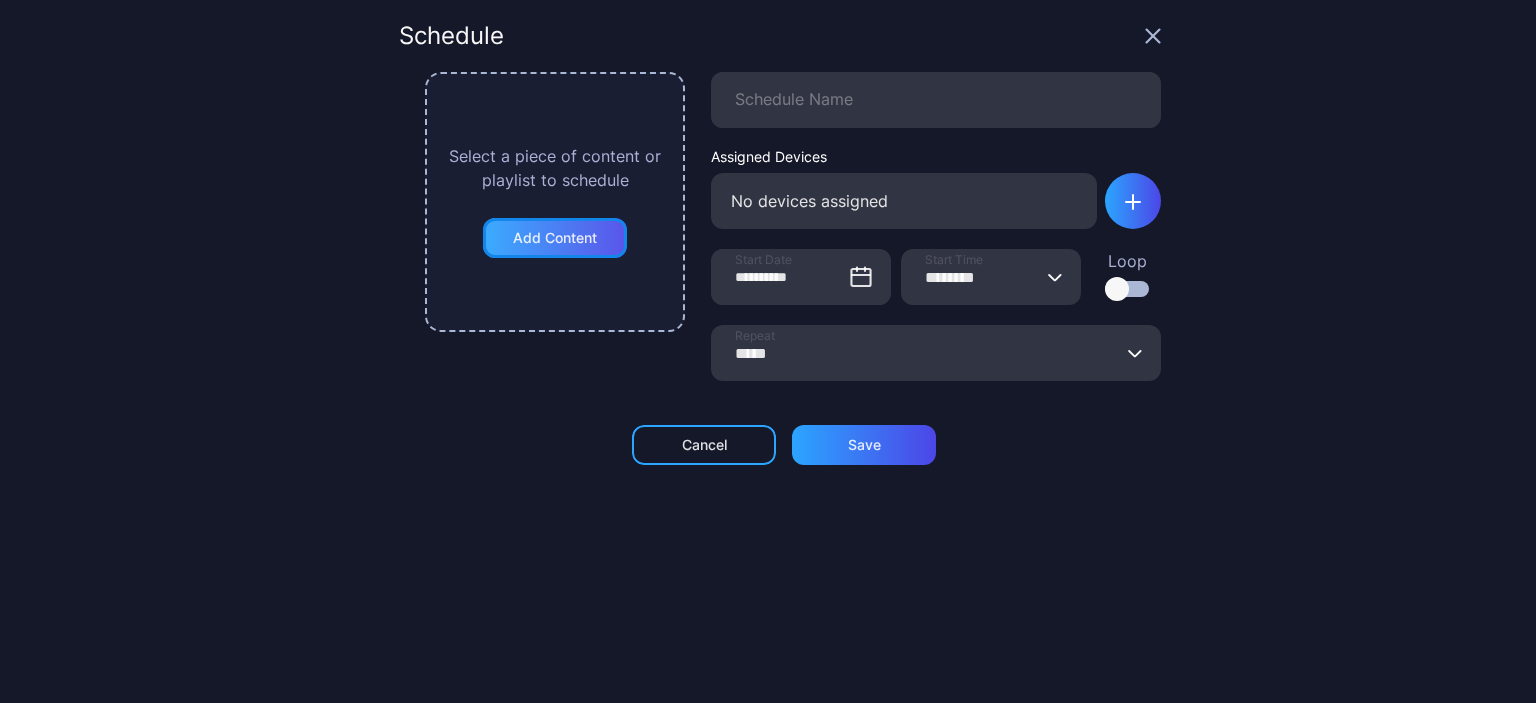 click on "Add Content" at bounding box center [555, 238] 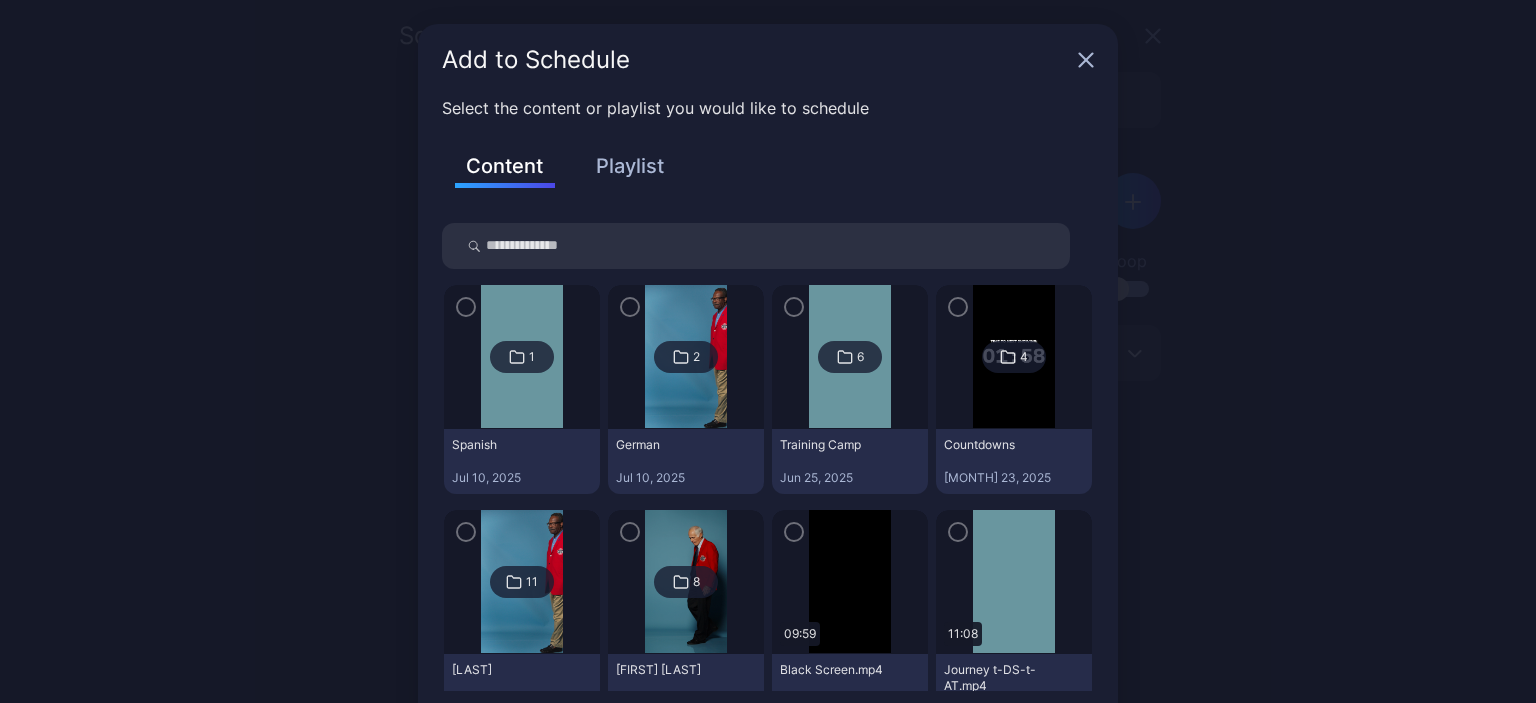 click at bounding box center [849, 357] 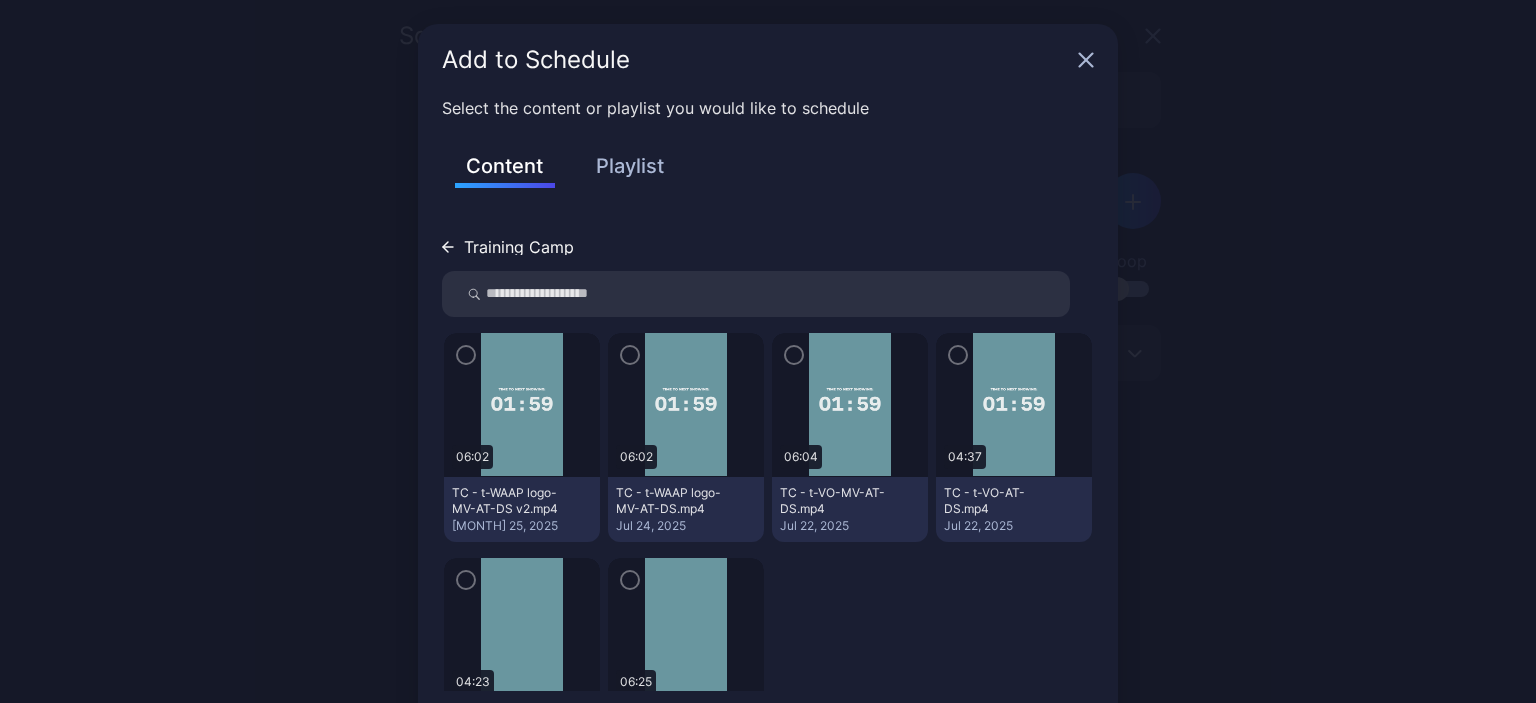 click 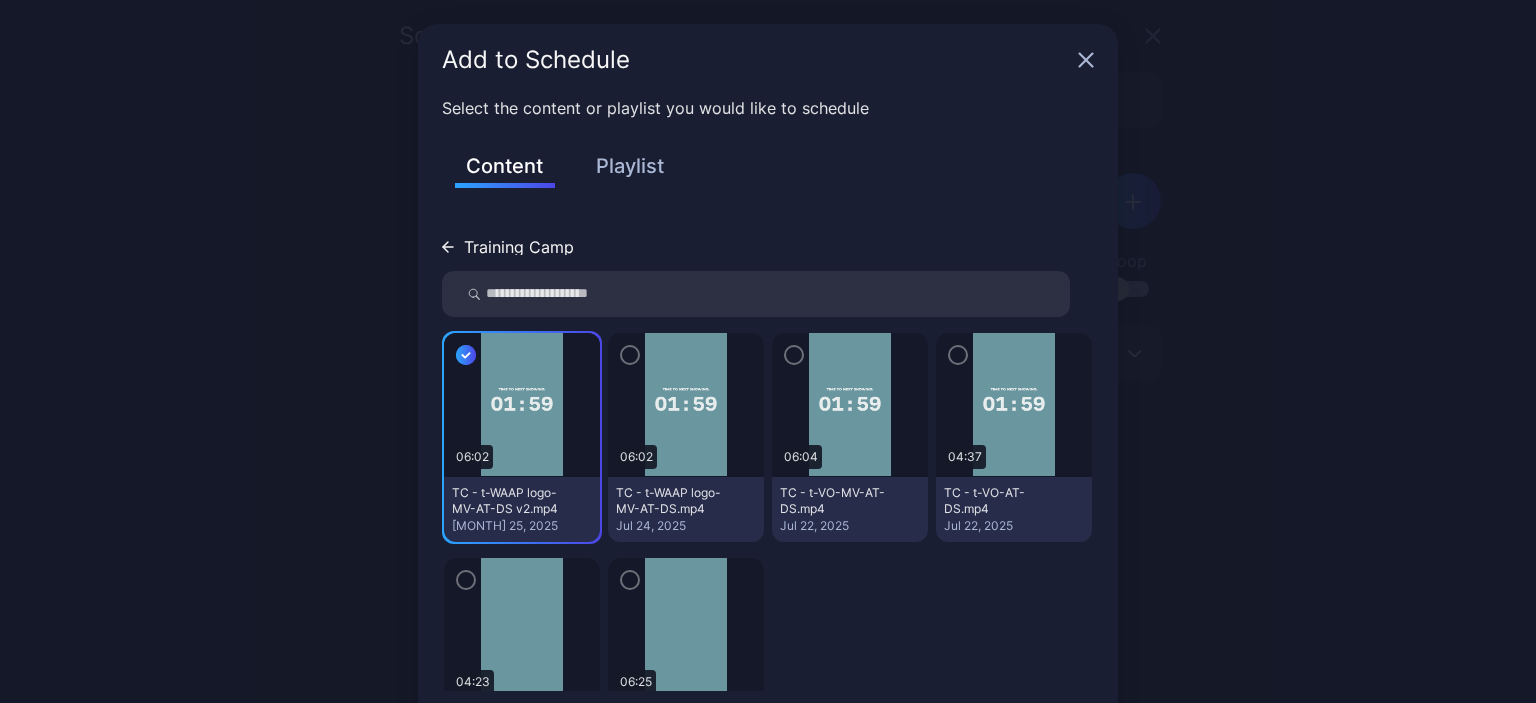 scroll, scrollTop: 59, scrollLeft: 0, axis: vertical 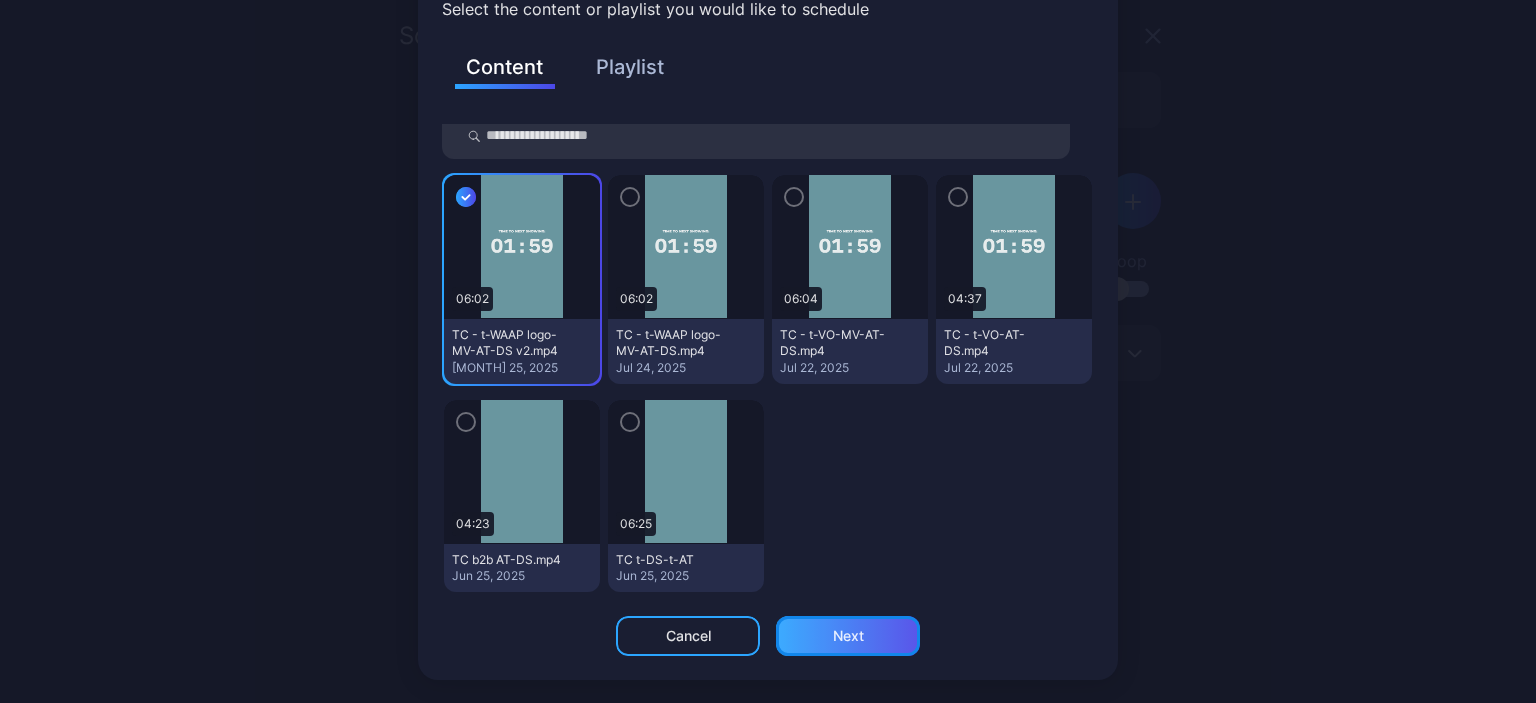 click on "Next" at bounding box center (848, 636) 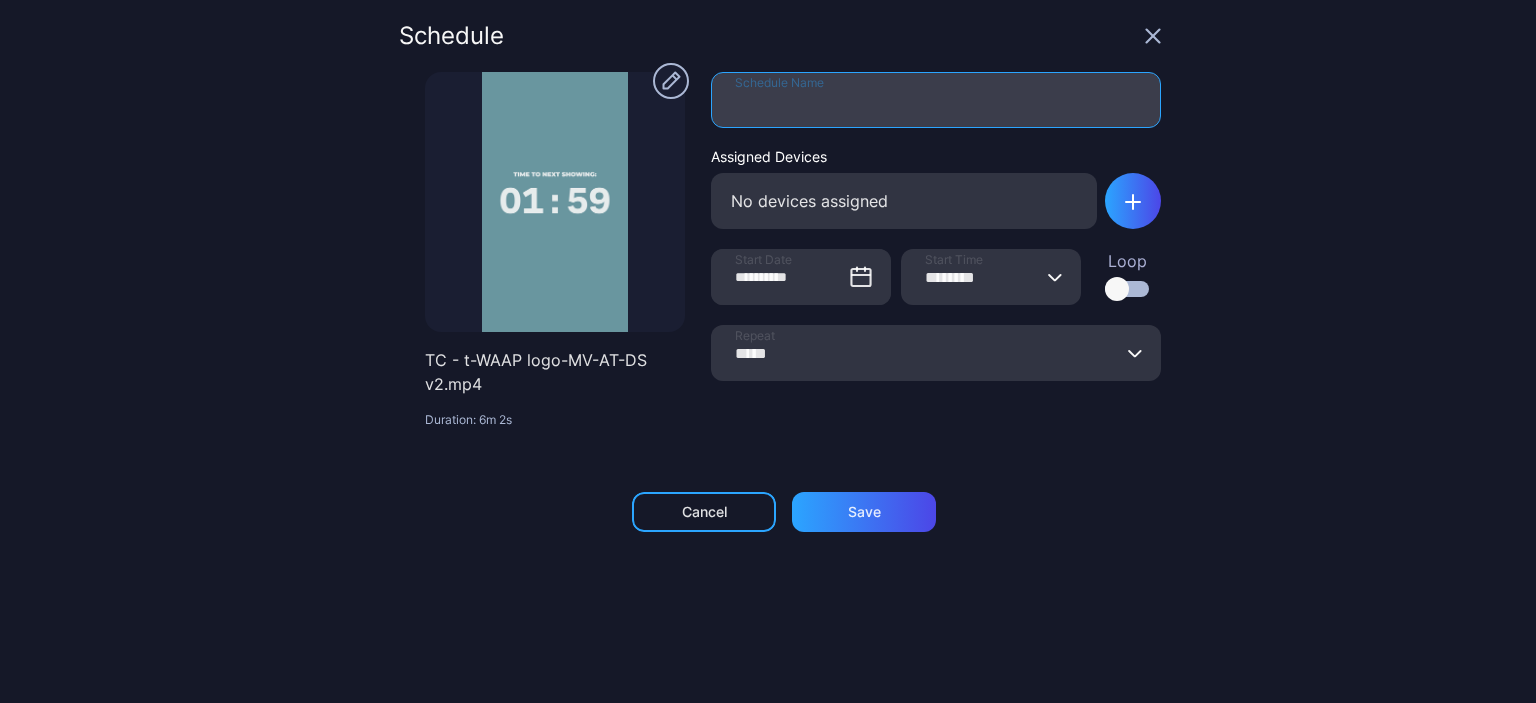 click on "Schedule Name" at bounding box center [936, 100] 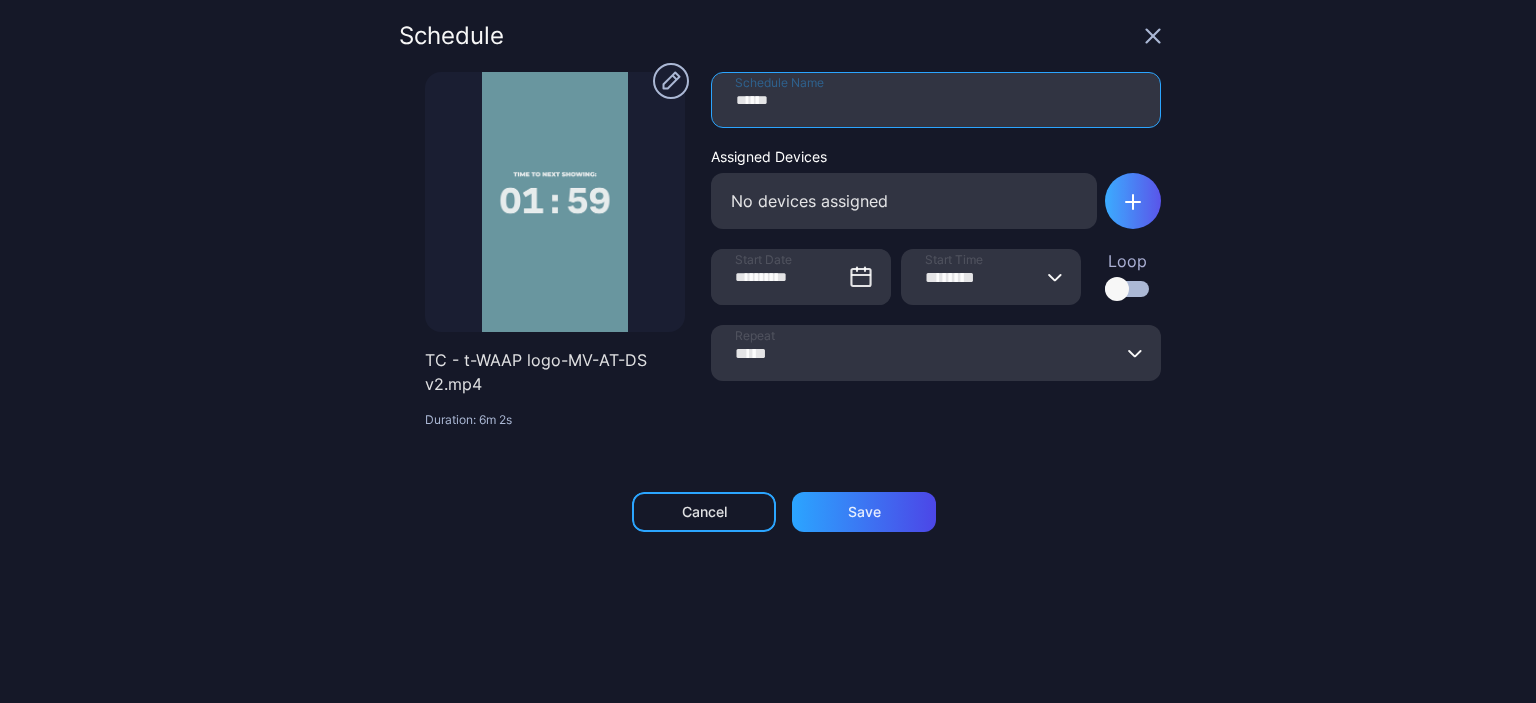 type on "******" 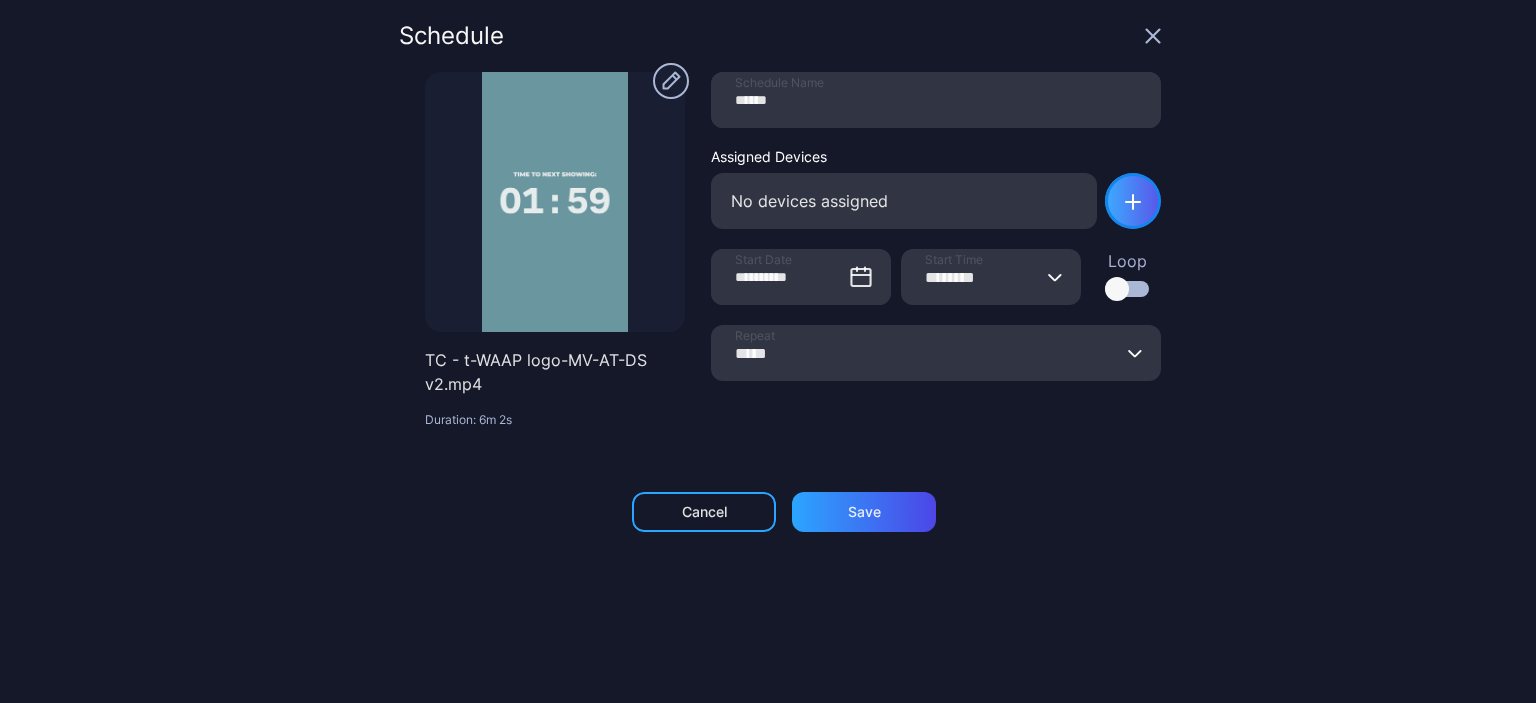 click at bounding box center (1133, 201) 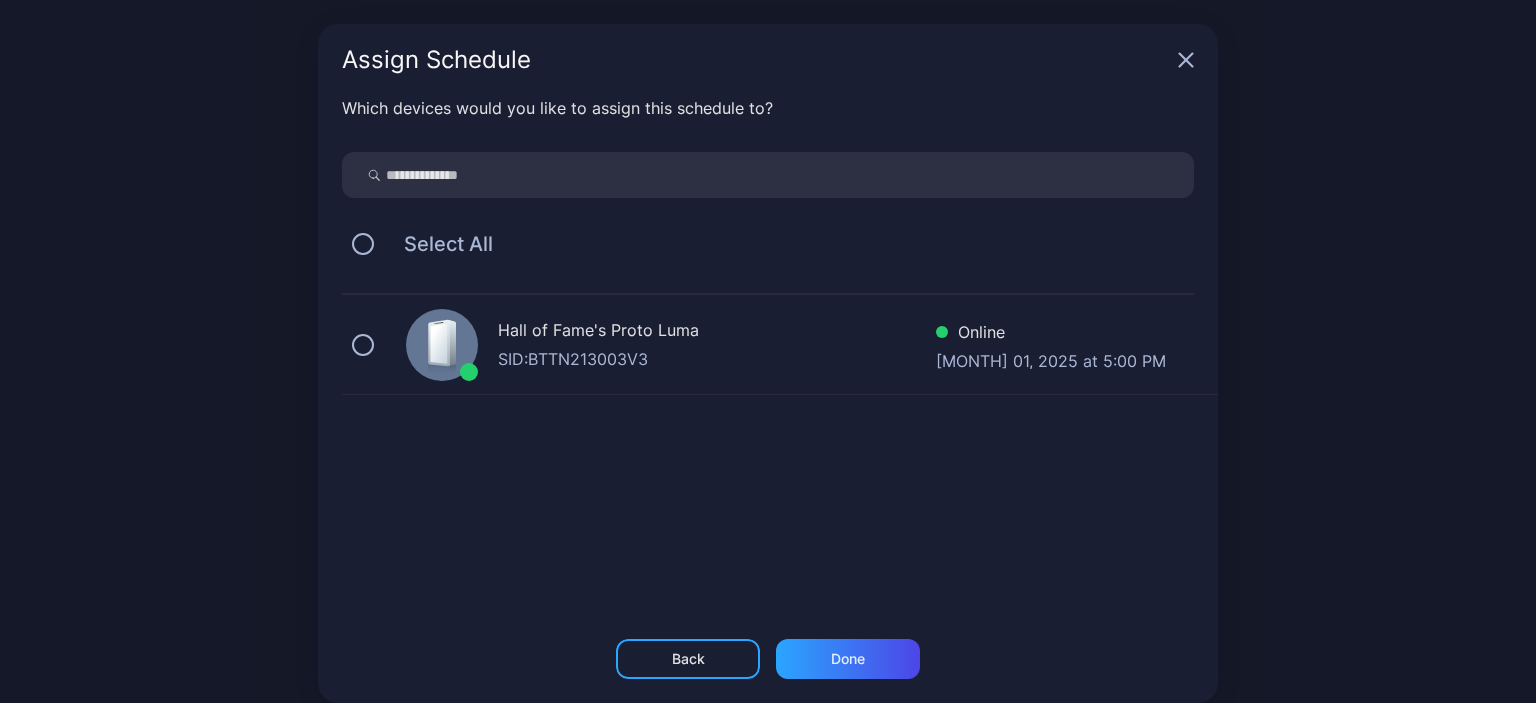 click on "SID:  BTTN213003V3" at bounding box center [717, 359] 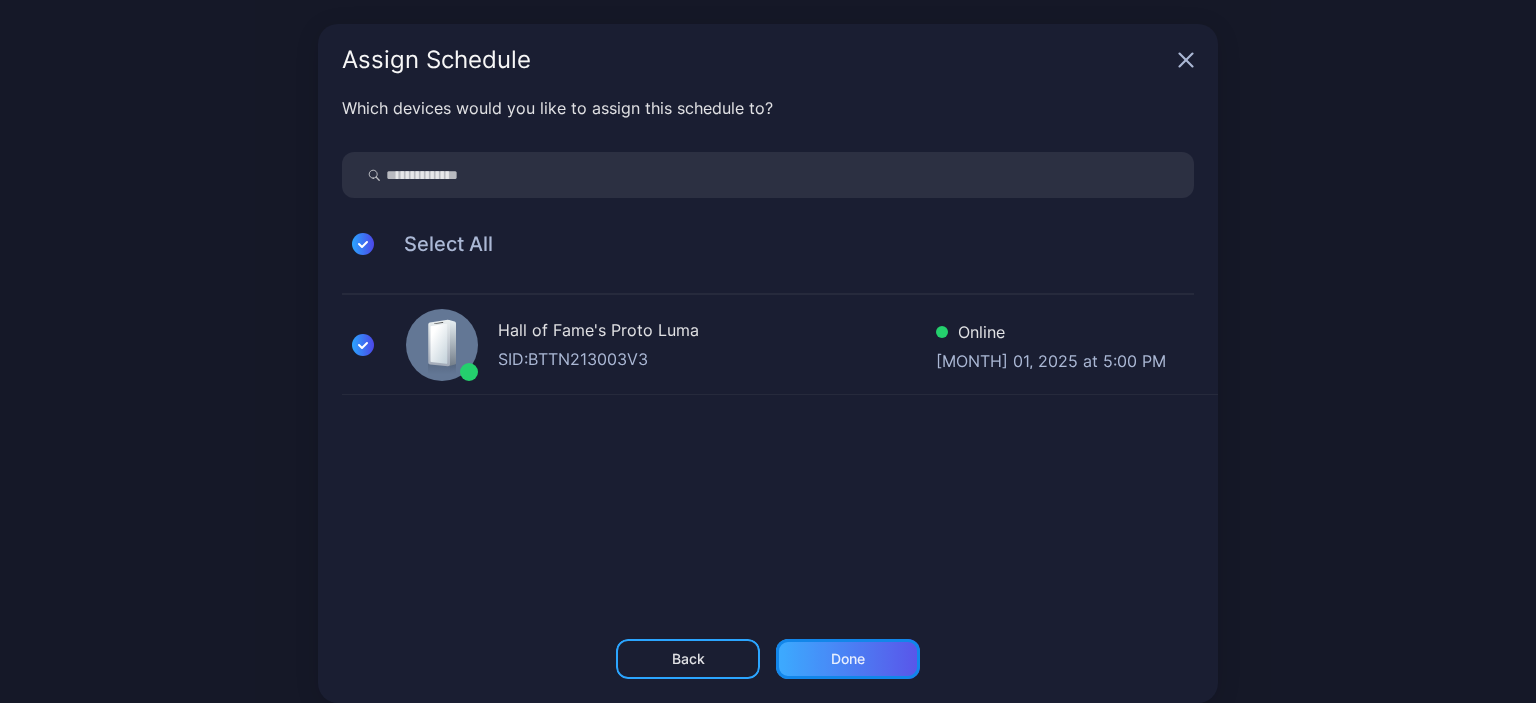 click on "Done" at bounding box center (848, 659) 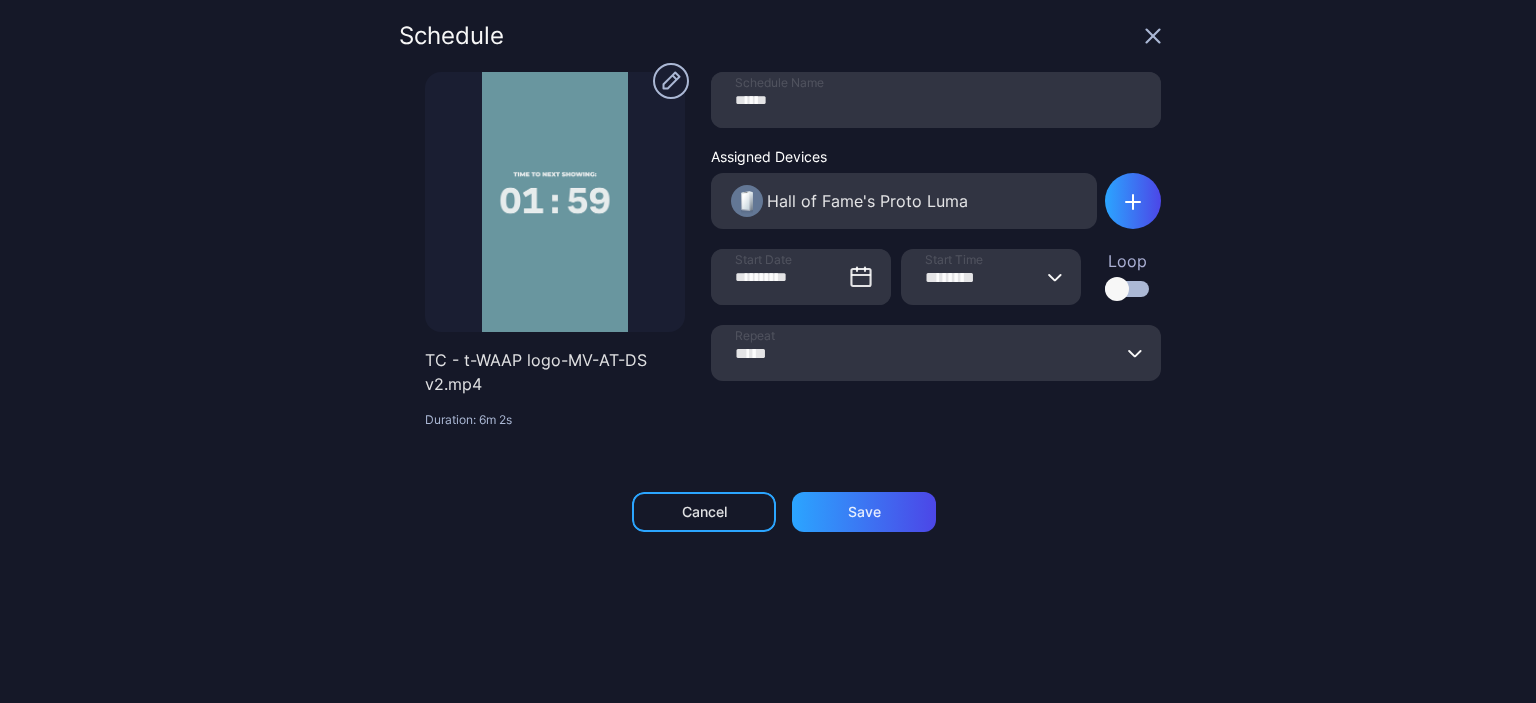 click at bounding box center [1127, 289] 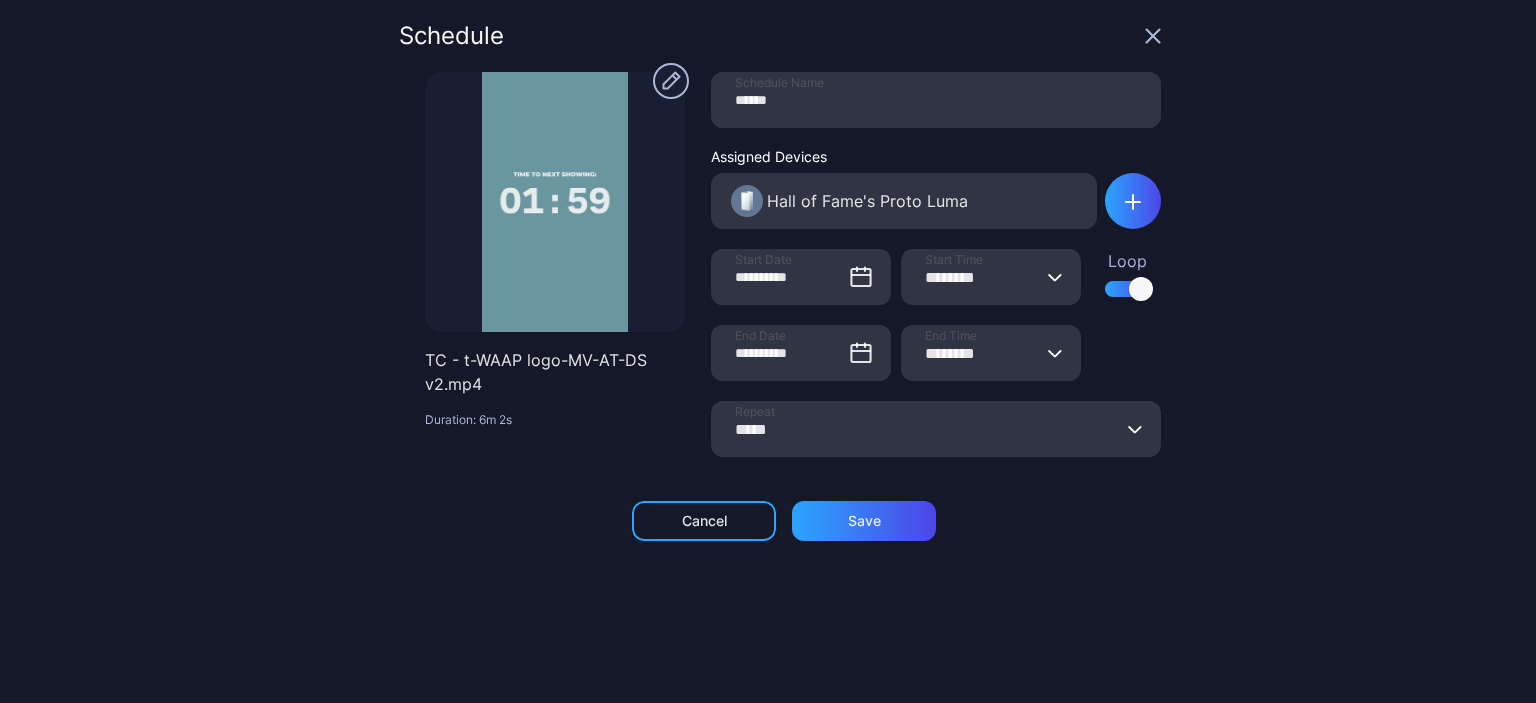 click on "********" at bounding box center (991, 277) 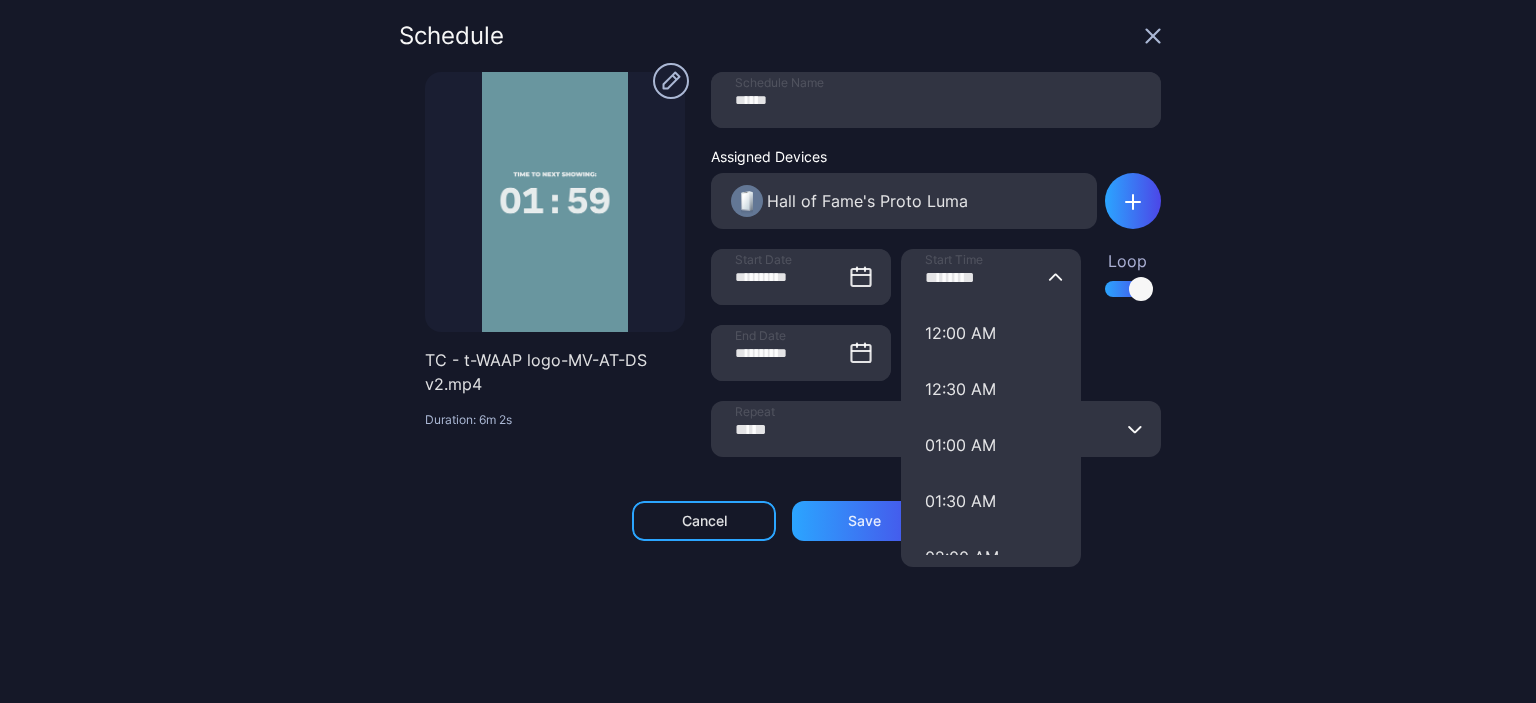 click on "********" at bounding box center [991, 277] 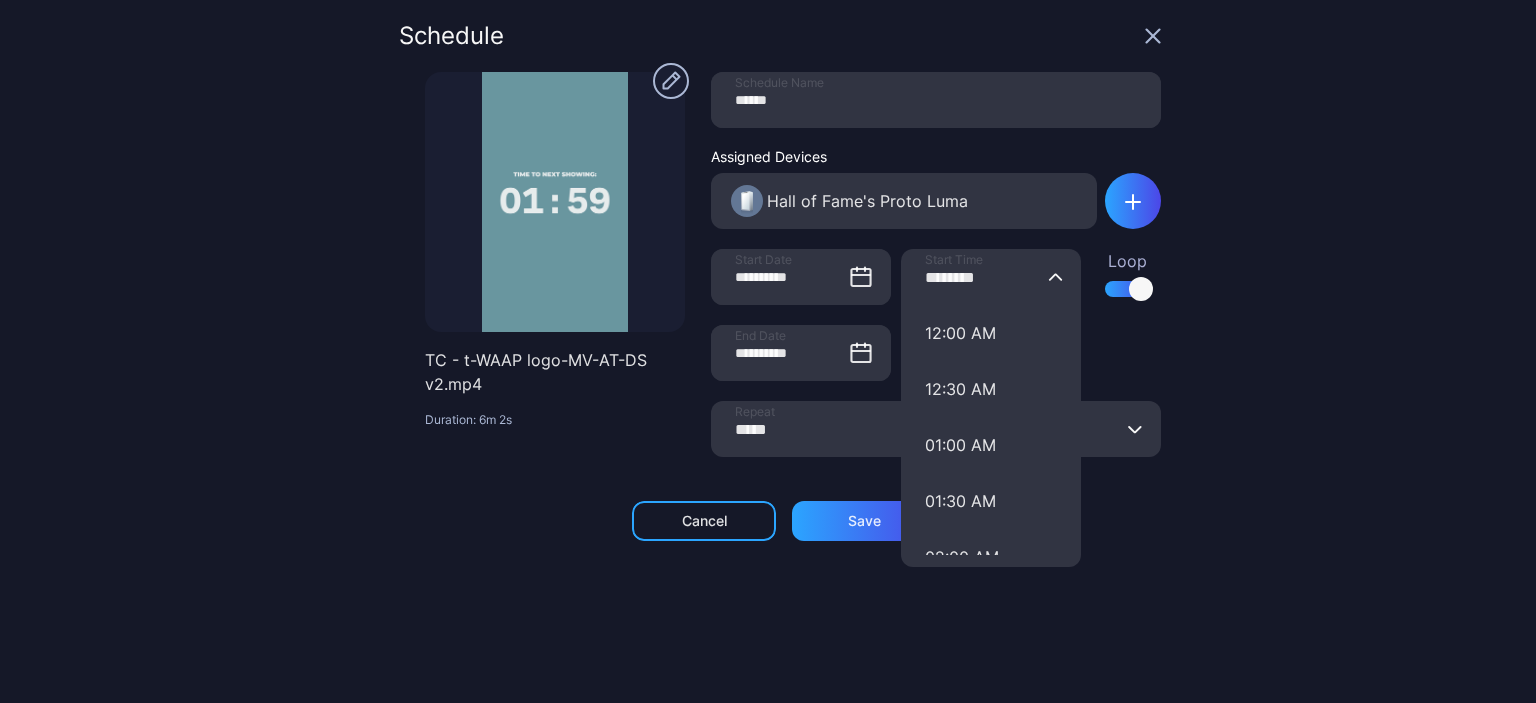 click on "********" at bounding box center [991, 277] 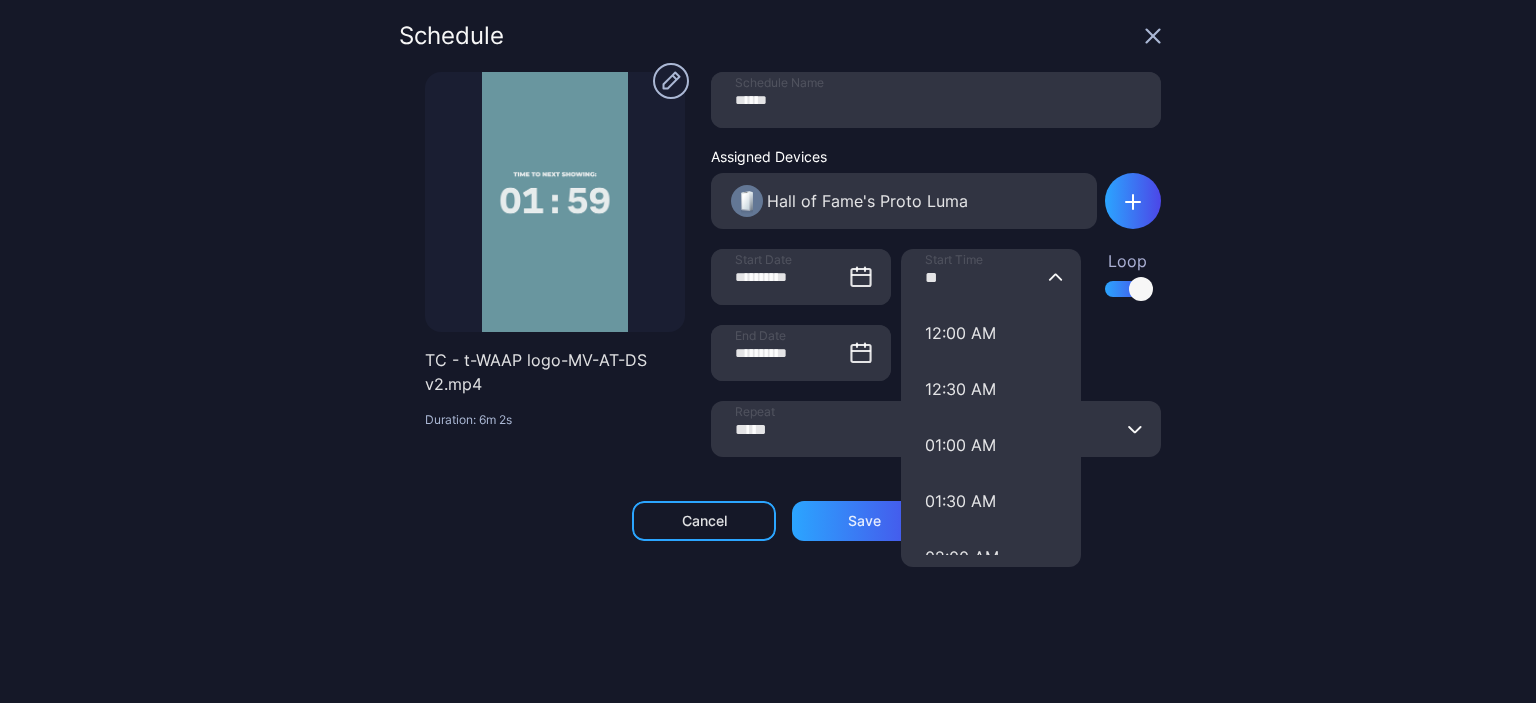 type on "*" 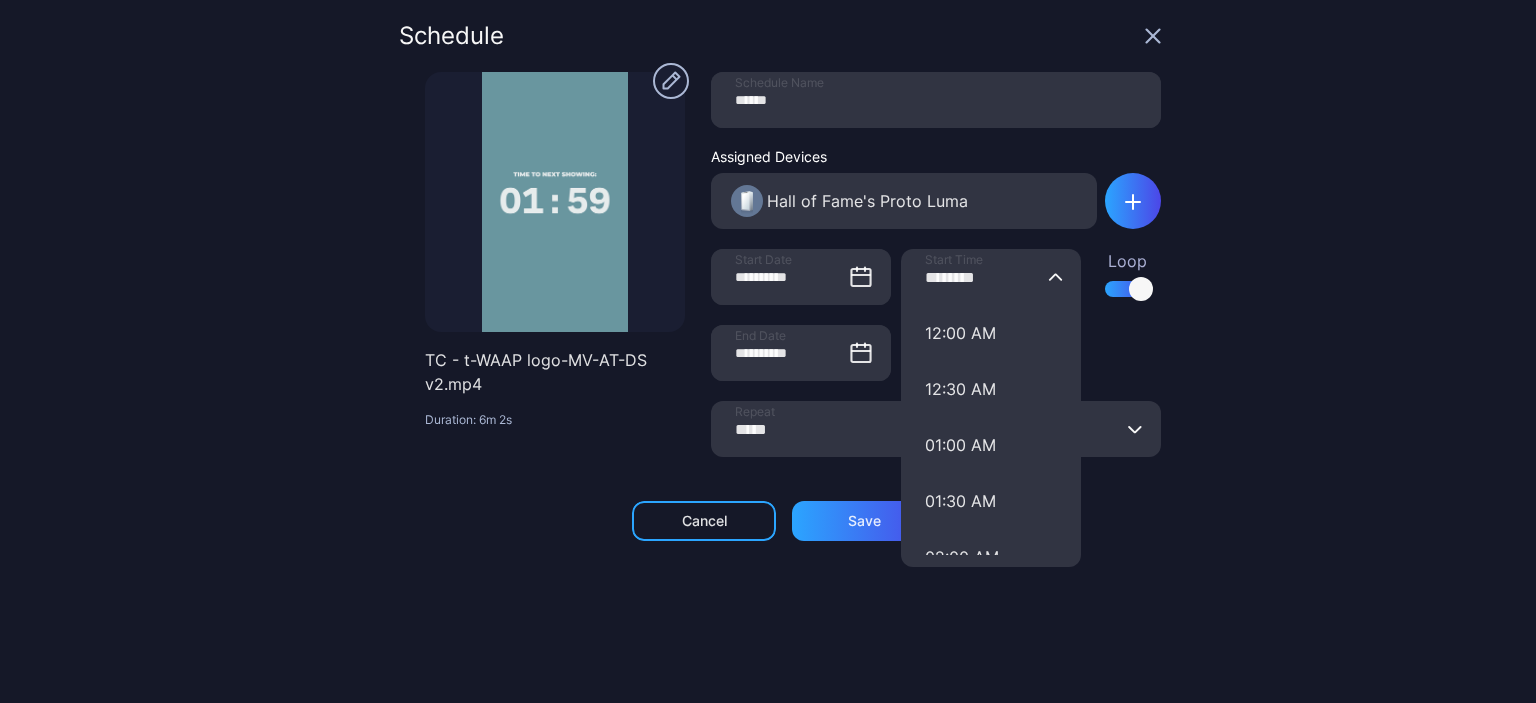 type on "********" 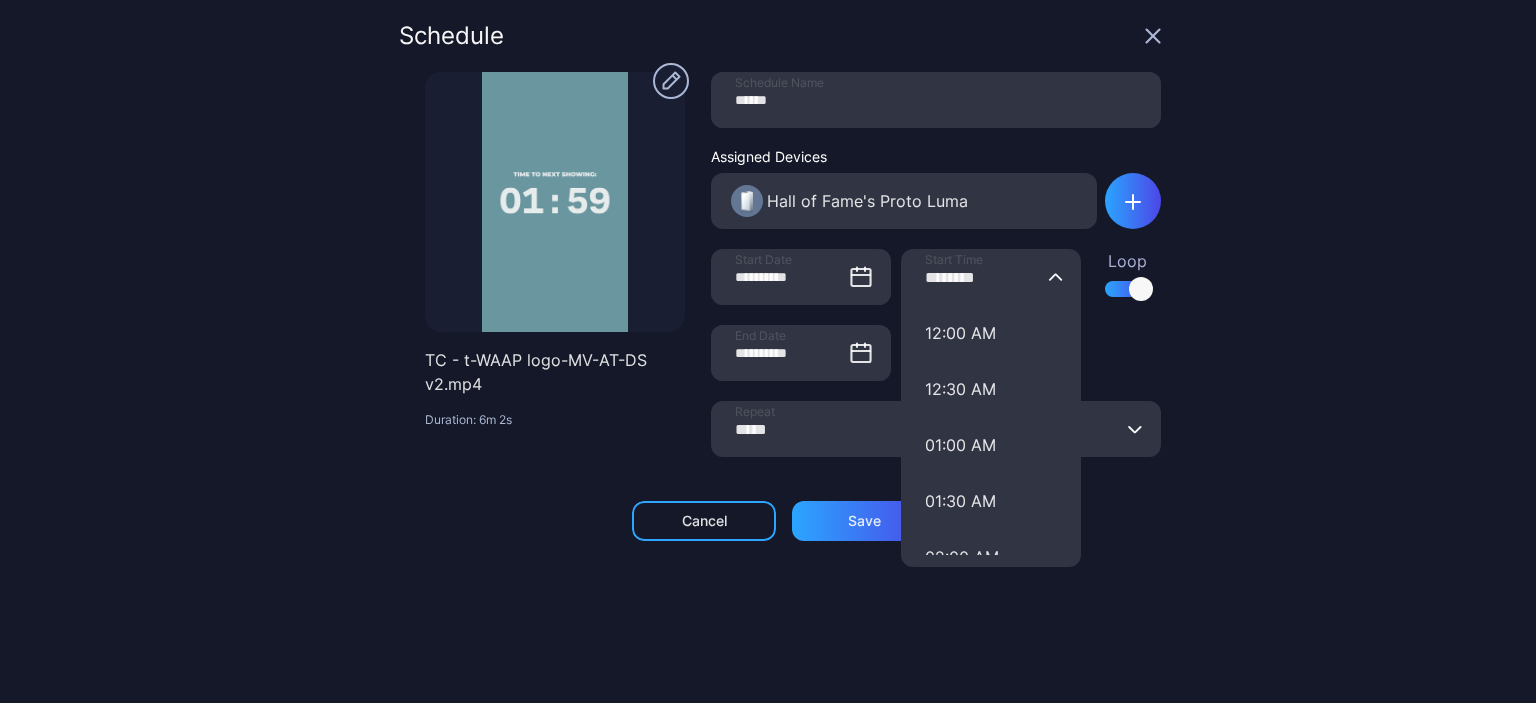 type on "********" 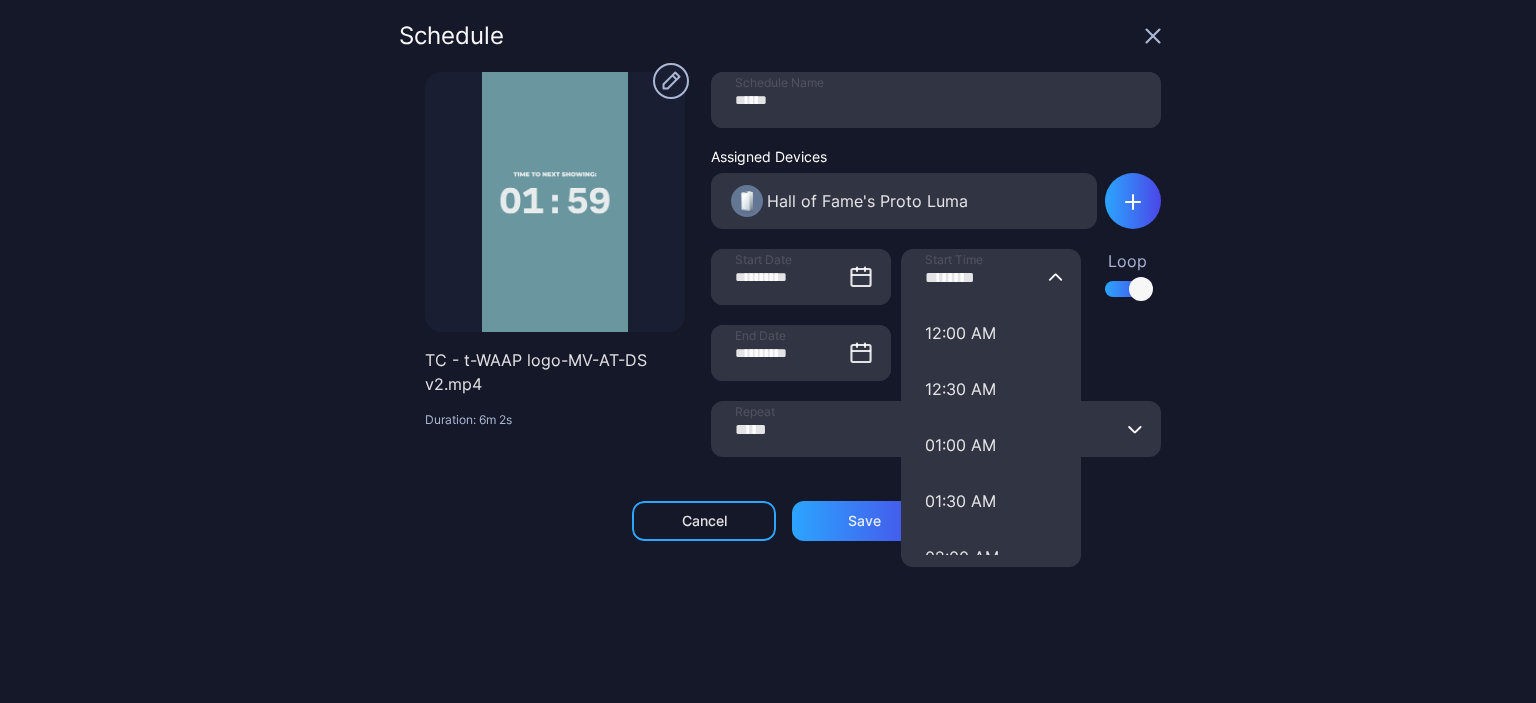 click on "**********" at bounding box center (768, 351) 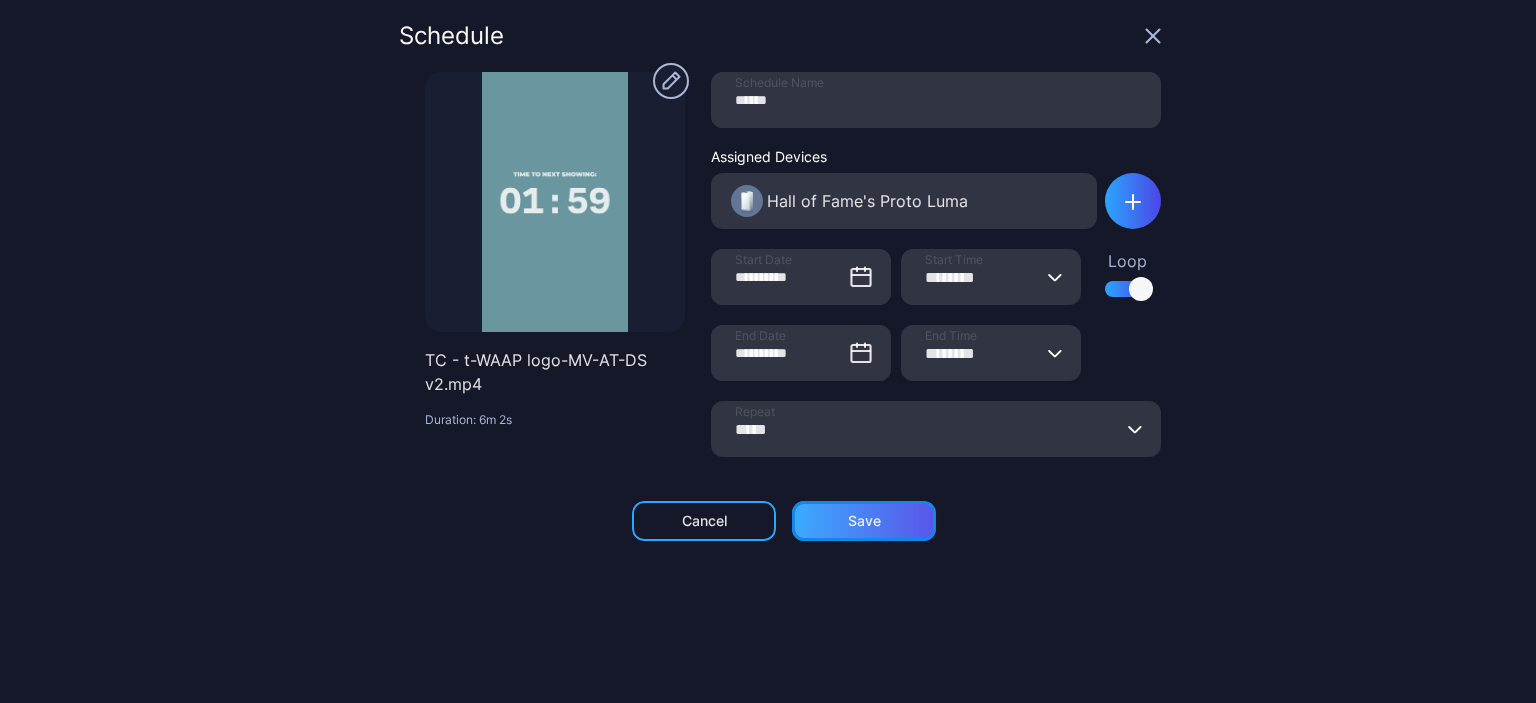click on "Save" at bounding box center (864, 521) 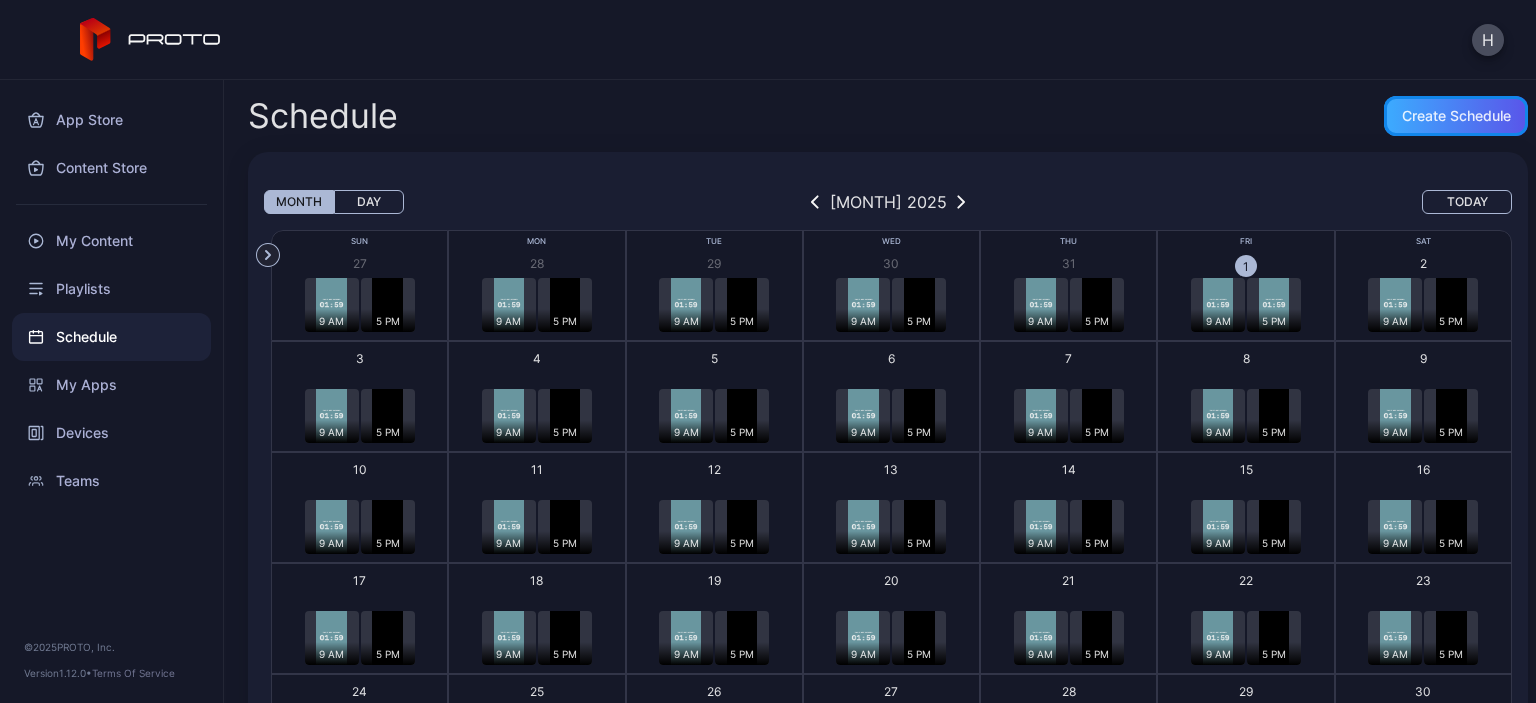 click on "Create Schedule" at bounding box center [1456, 116] 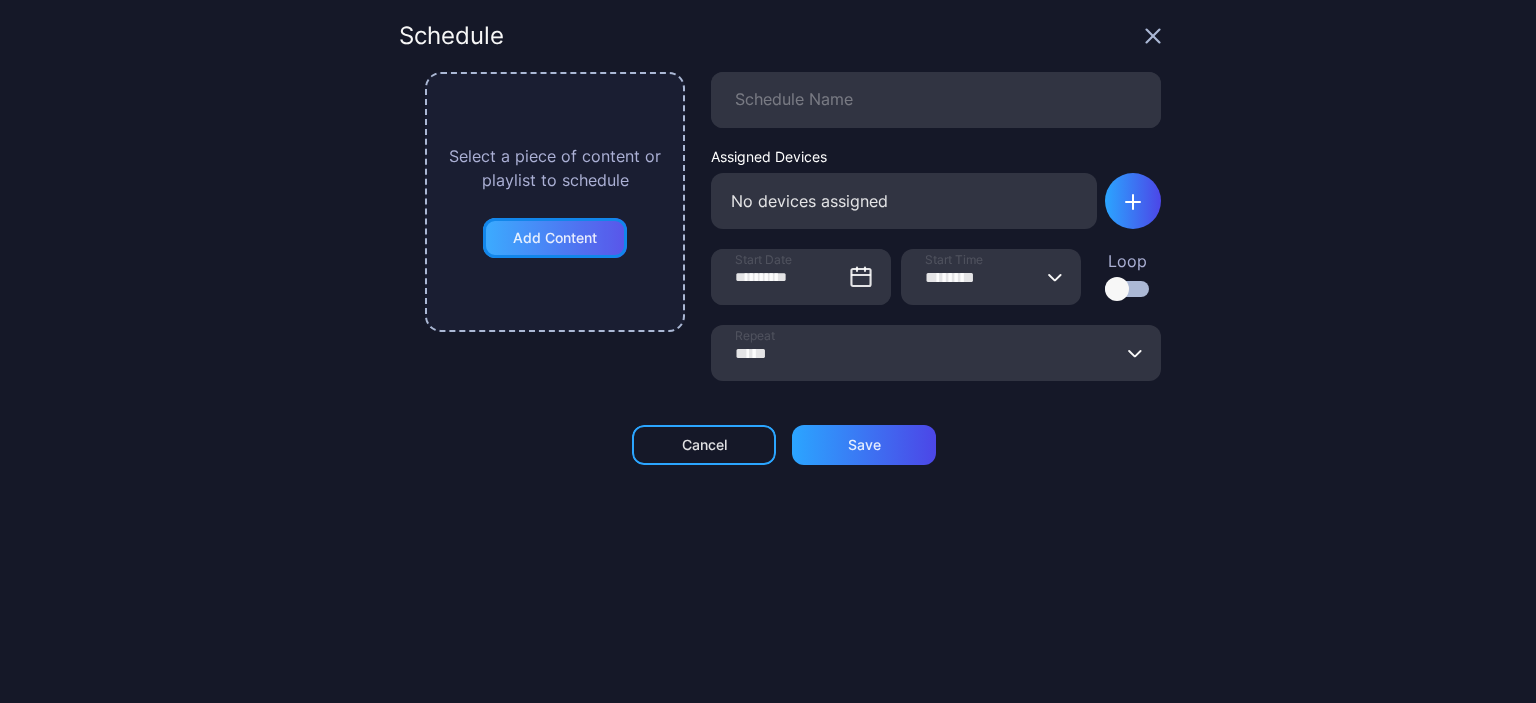 click on "Add Content" at bounding box center (555, 238) 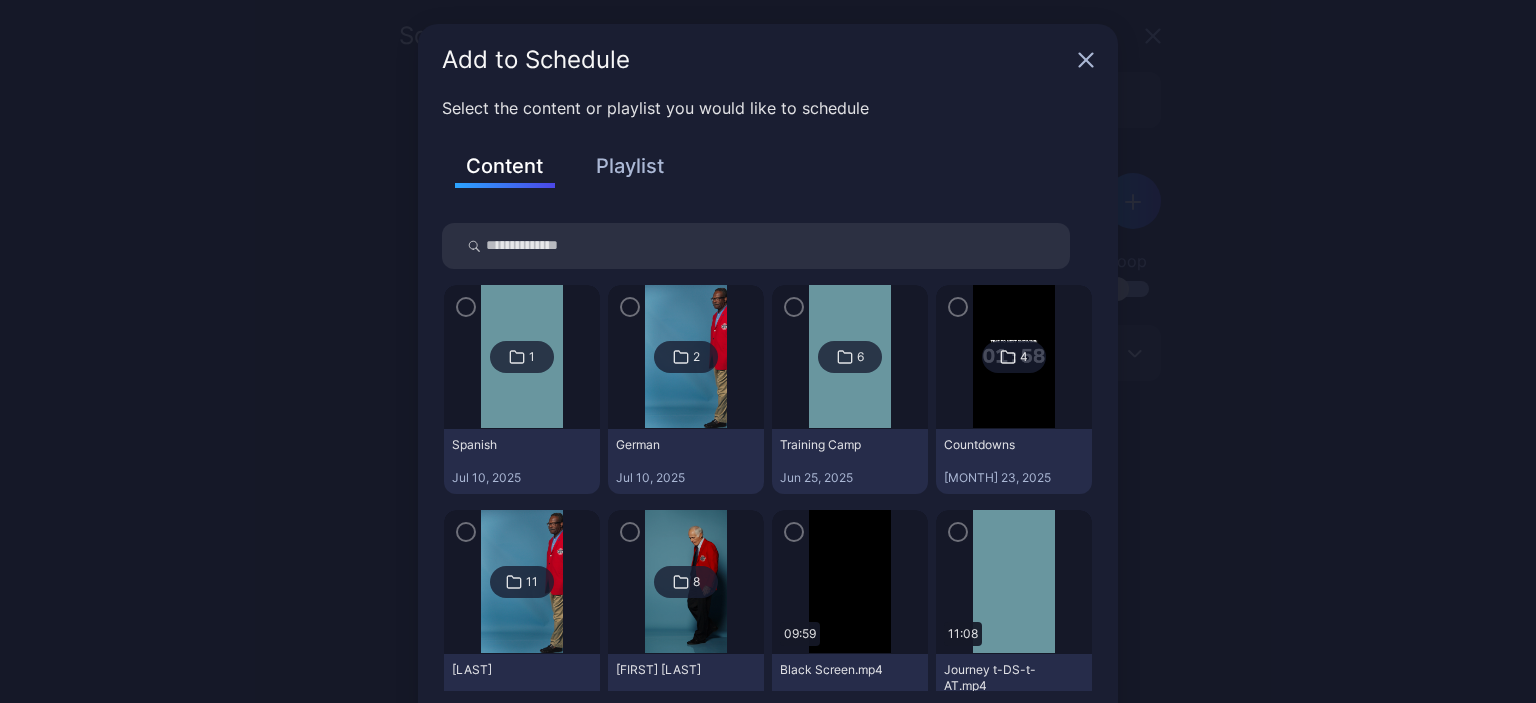 click at bounding box center [849, 582] 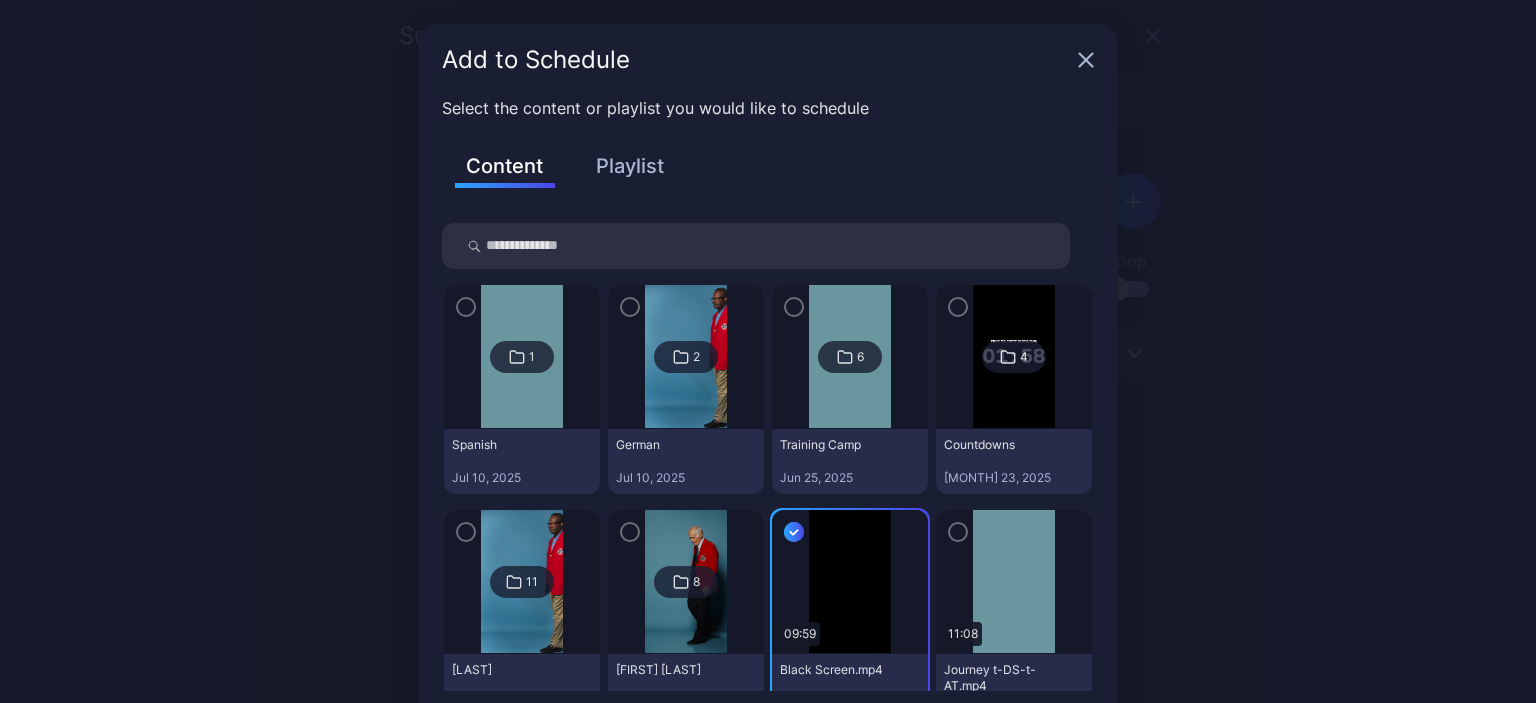 scroll, scrollTop: 251, scrollLeft: 0, axis: vertical 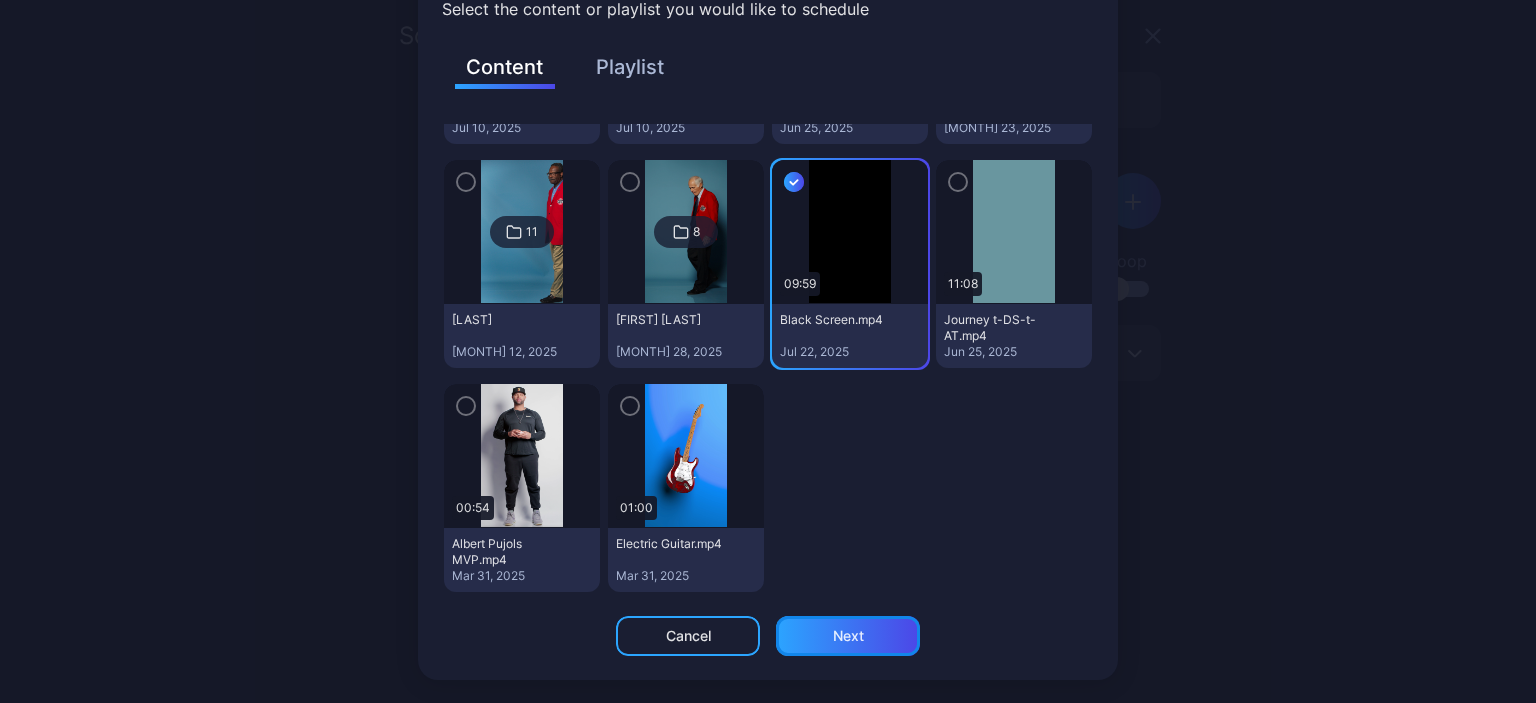 click on "Next" at bounding box center (848, 636) 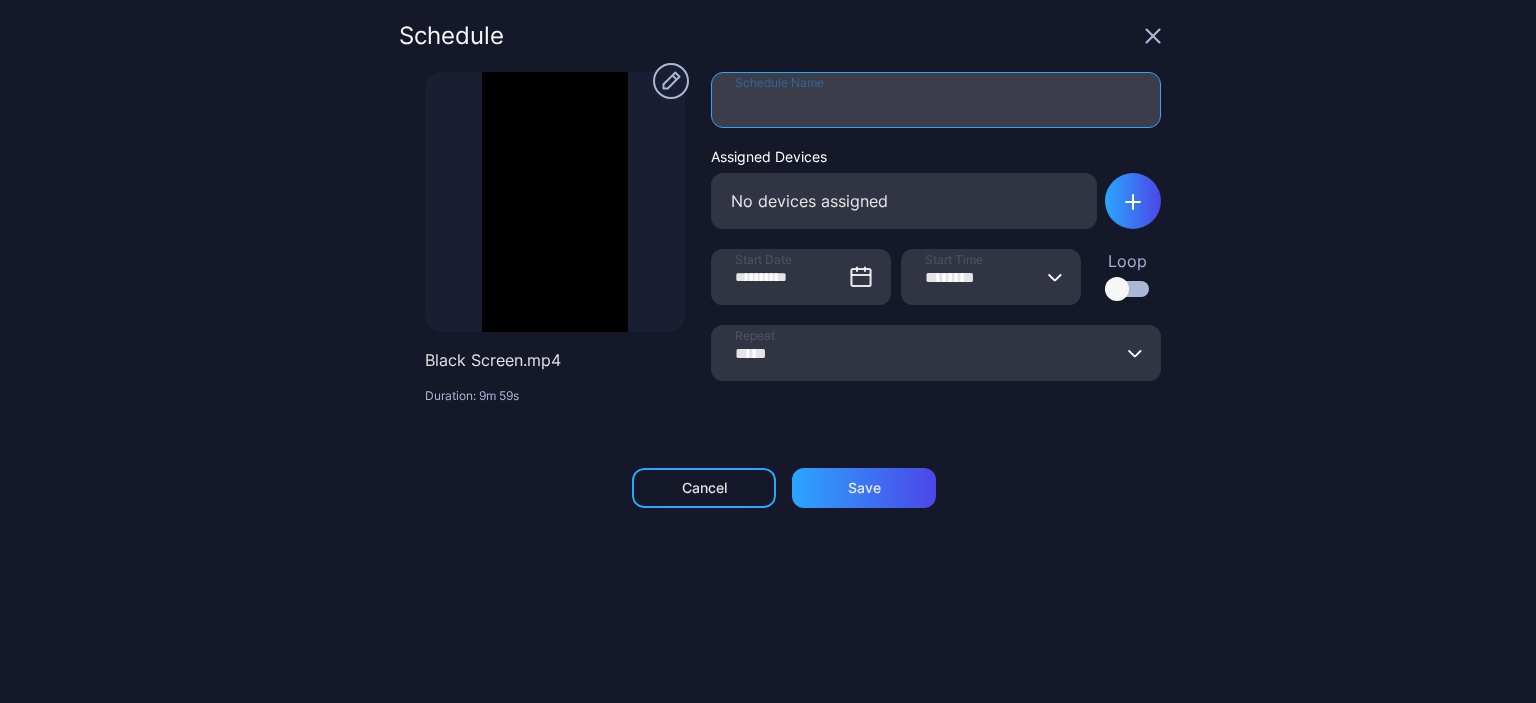 click on "Schedule Name" at bounding box center [936, 100] 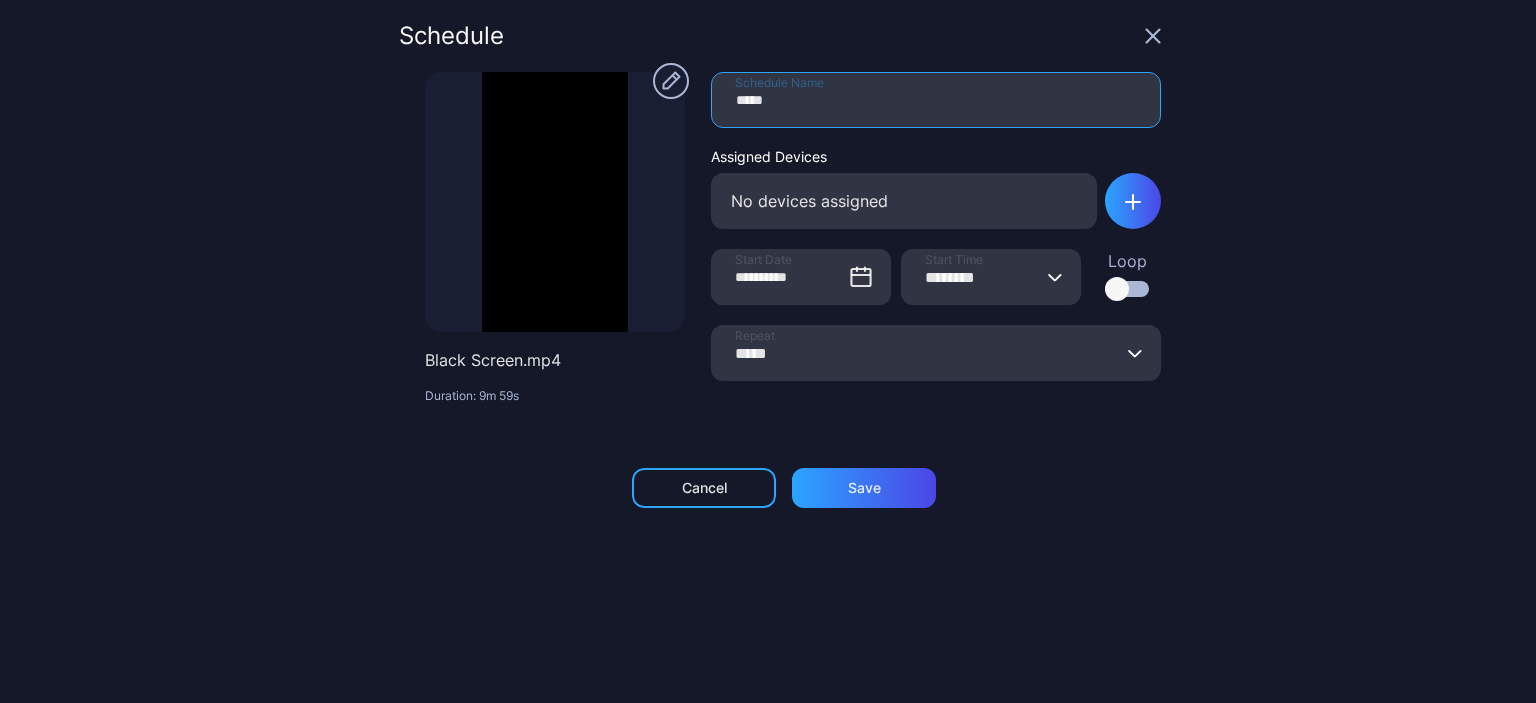 type on "*****" 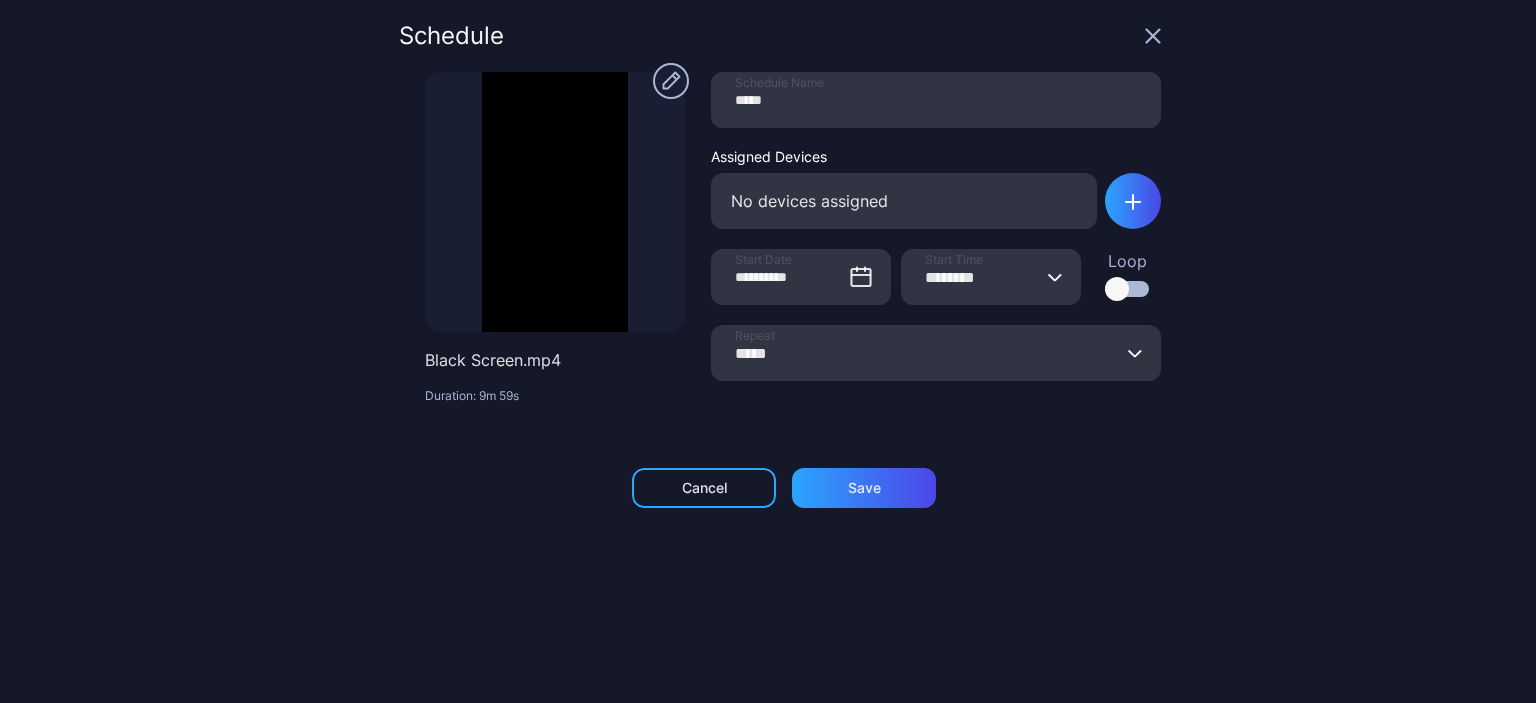 click on "**********" at bounding box center (768, 351) 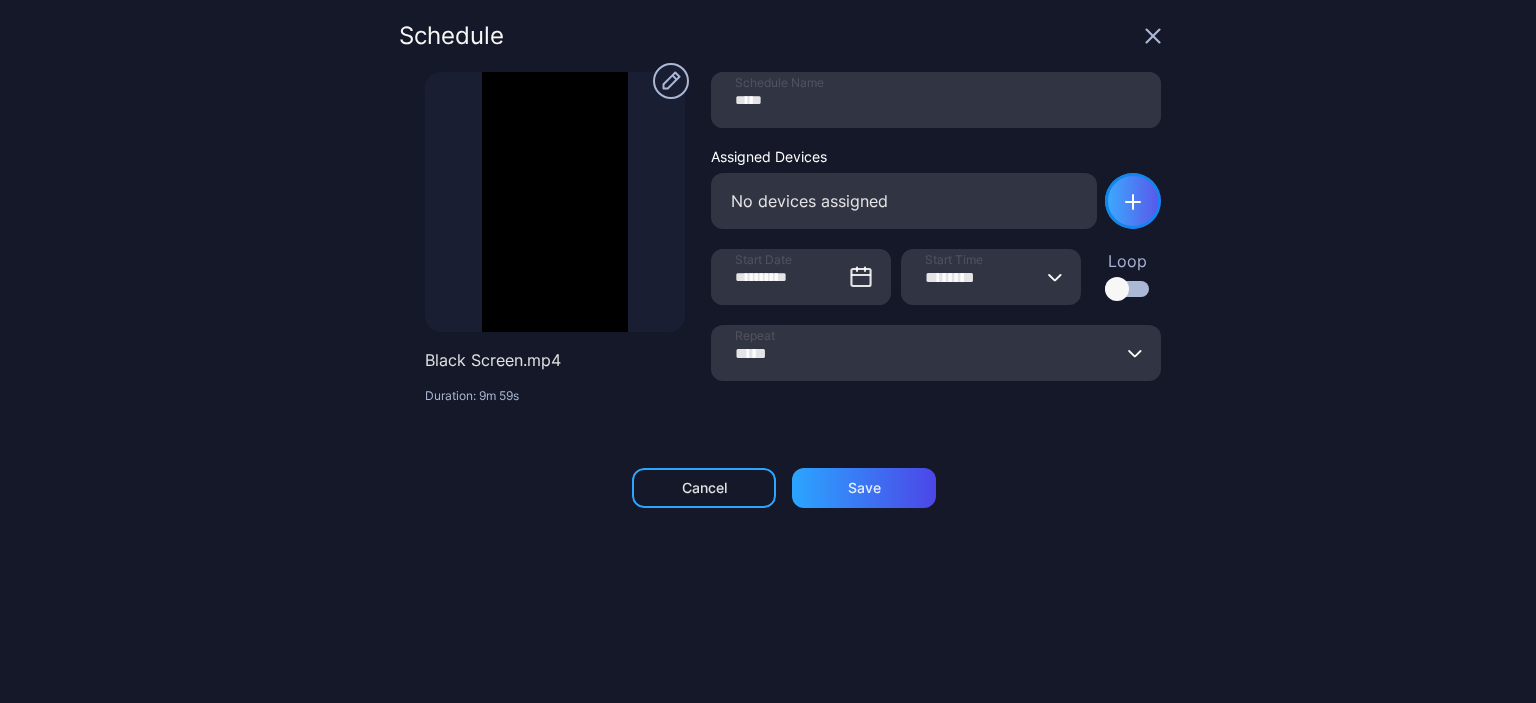 click 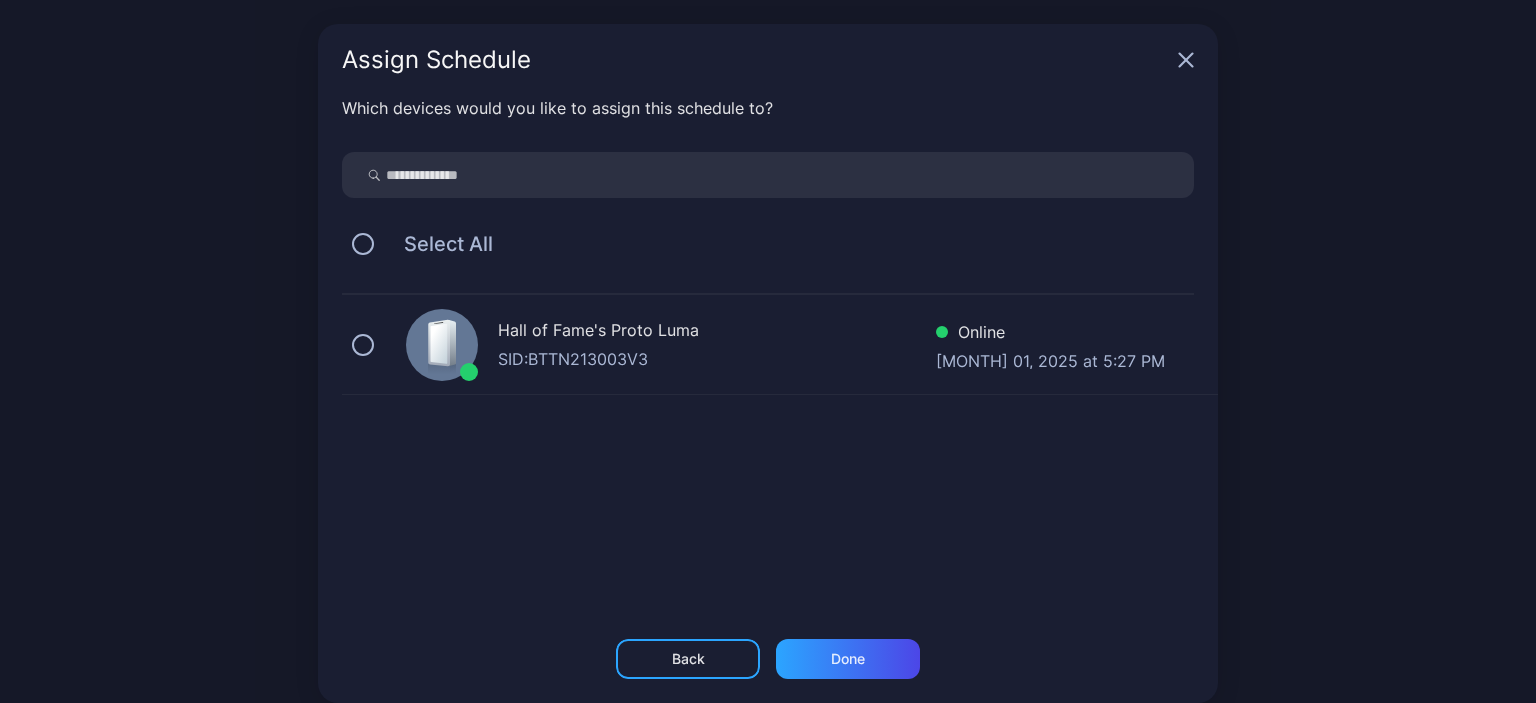 click on "SID:  BTTN213003V3" at bounding box center [717, 359] 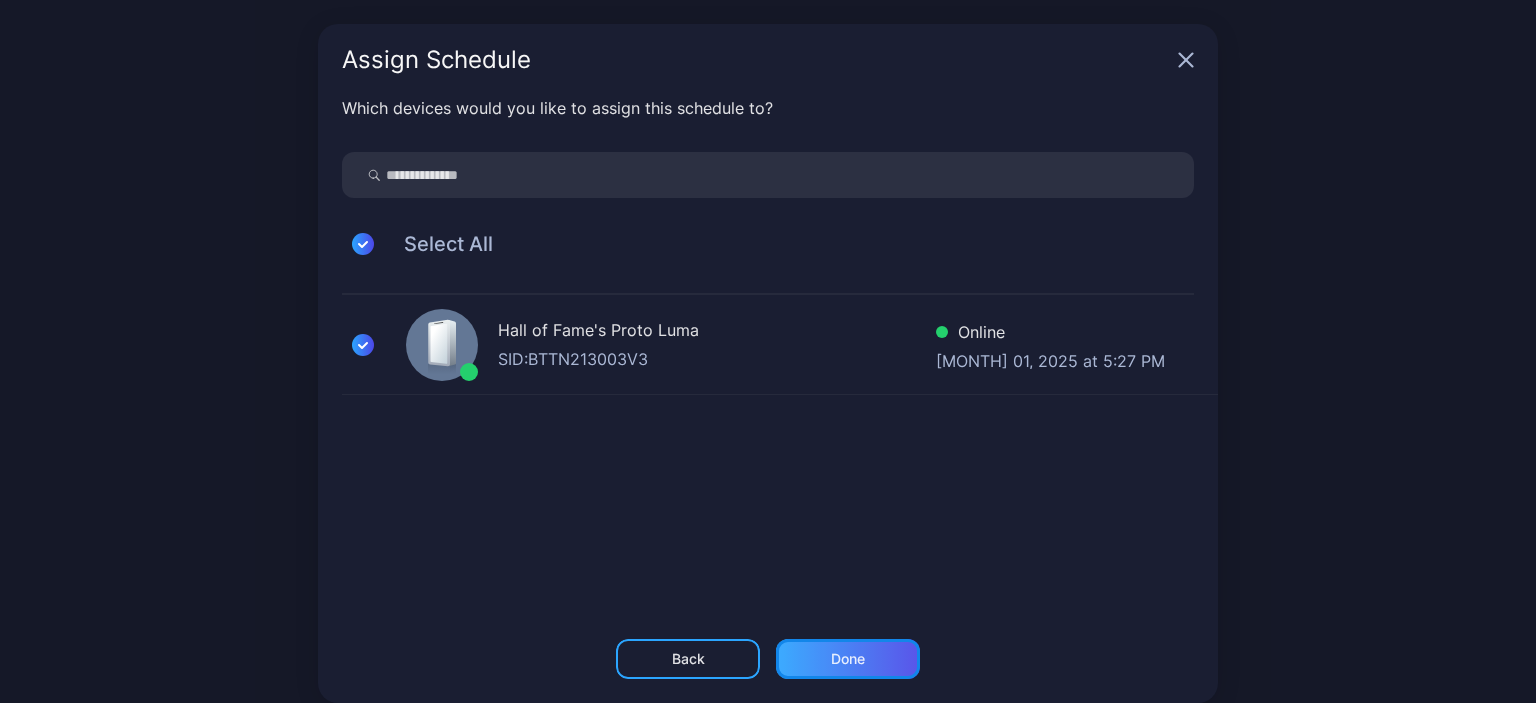 click on "Done" at bounding box center (848, 659) 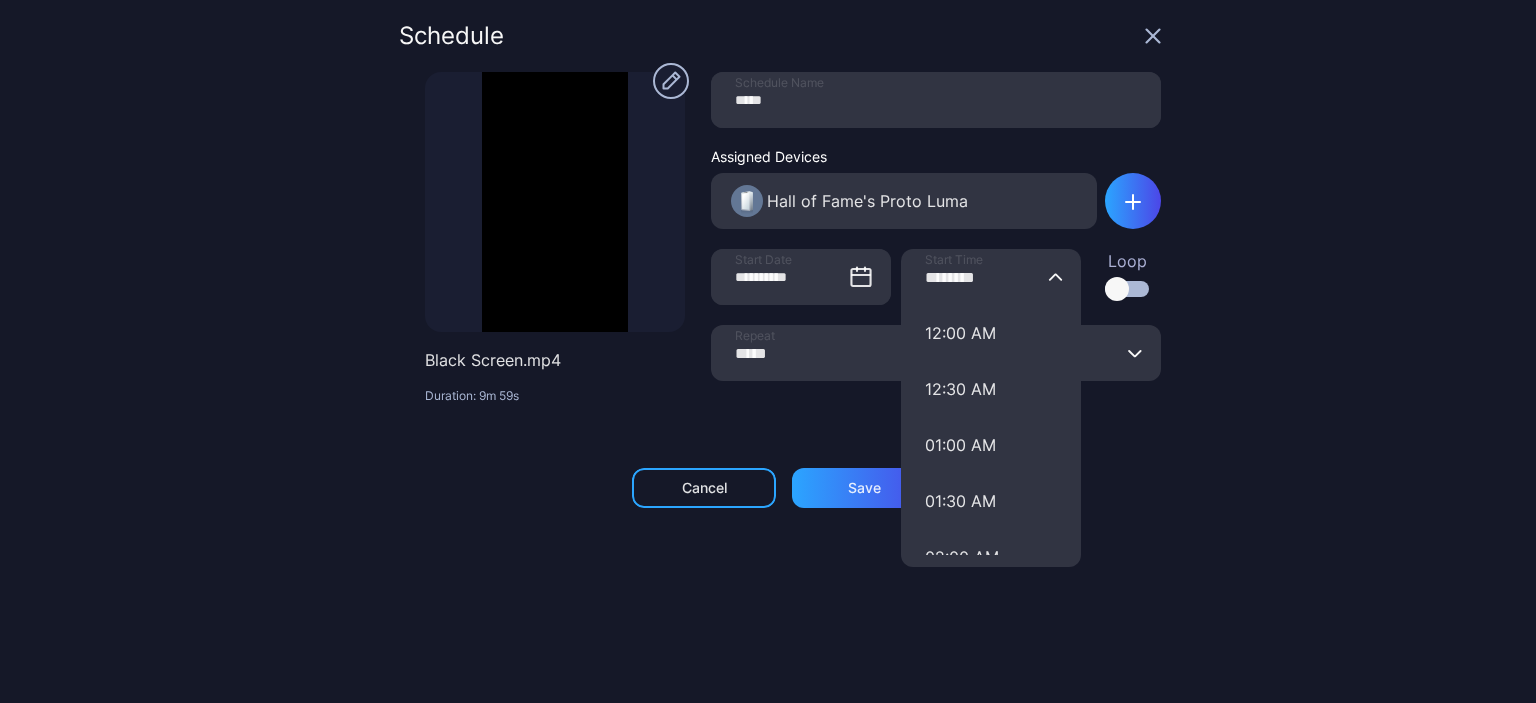 click on "********" at bounding box center (991, 277) 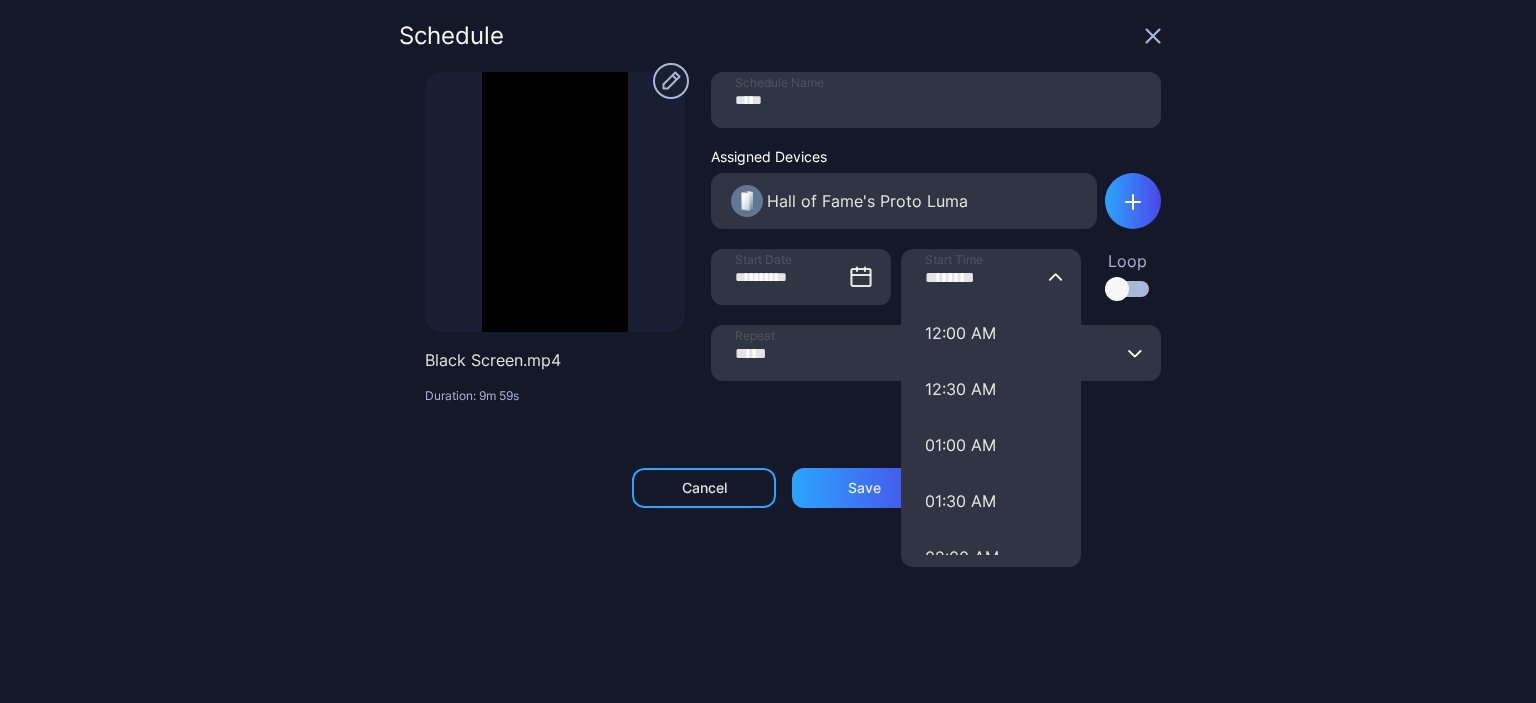 type on "********" 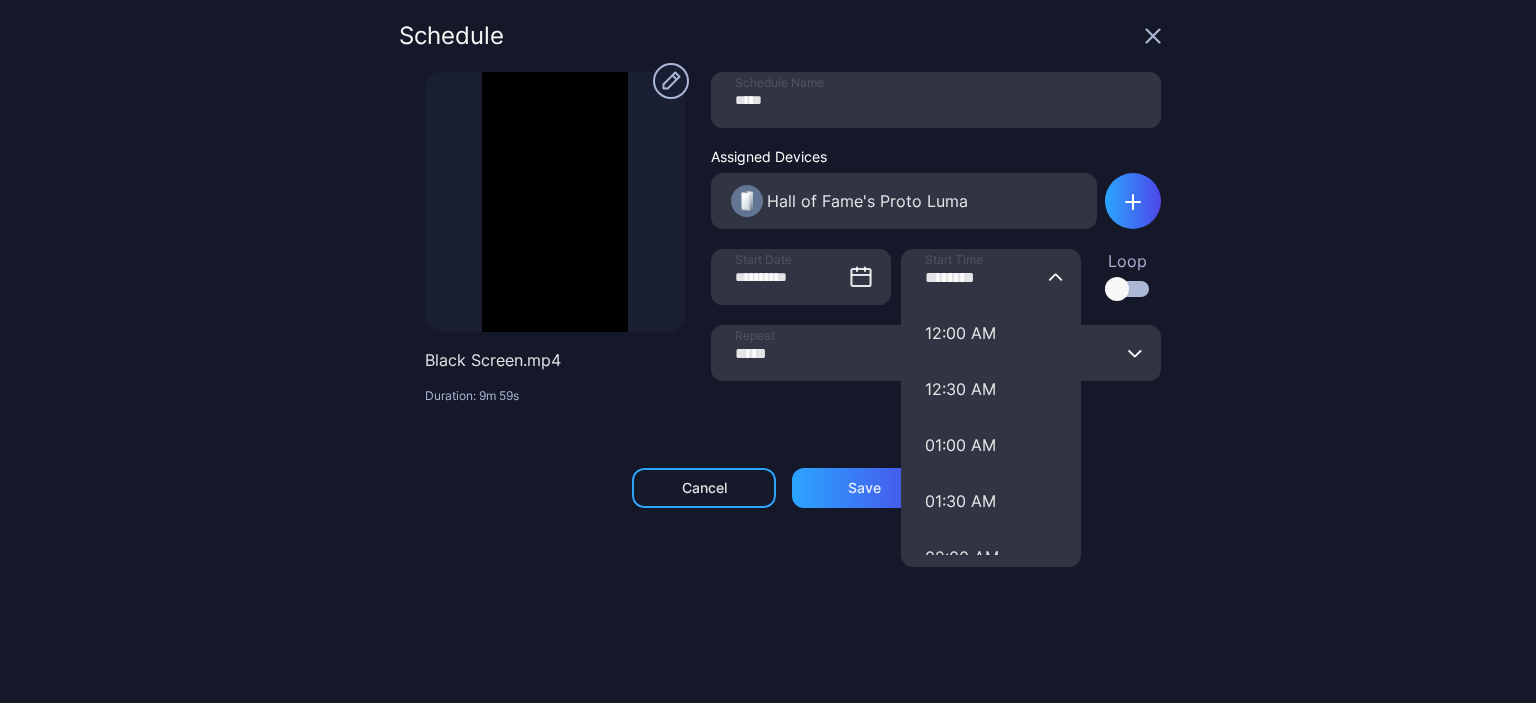click on "**********" at bounding box center [768, 351] 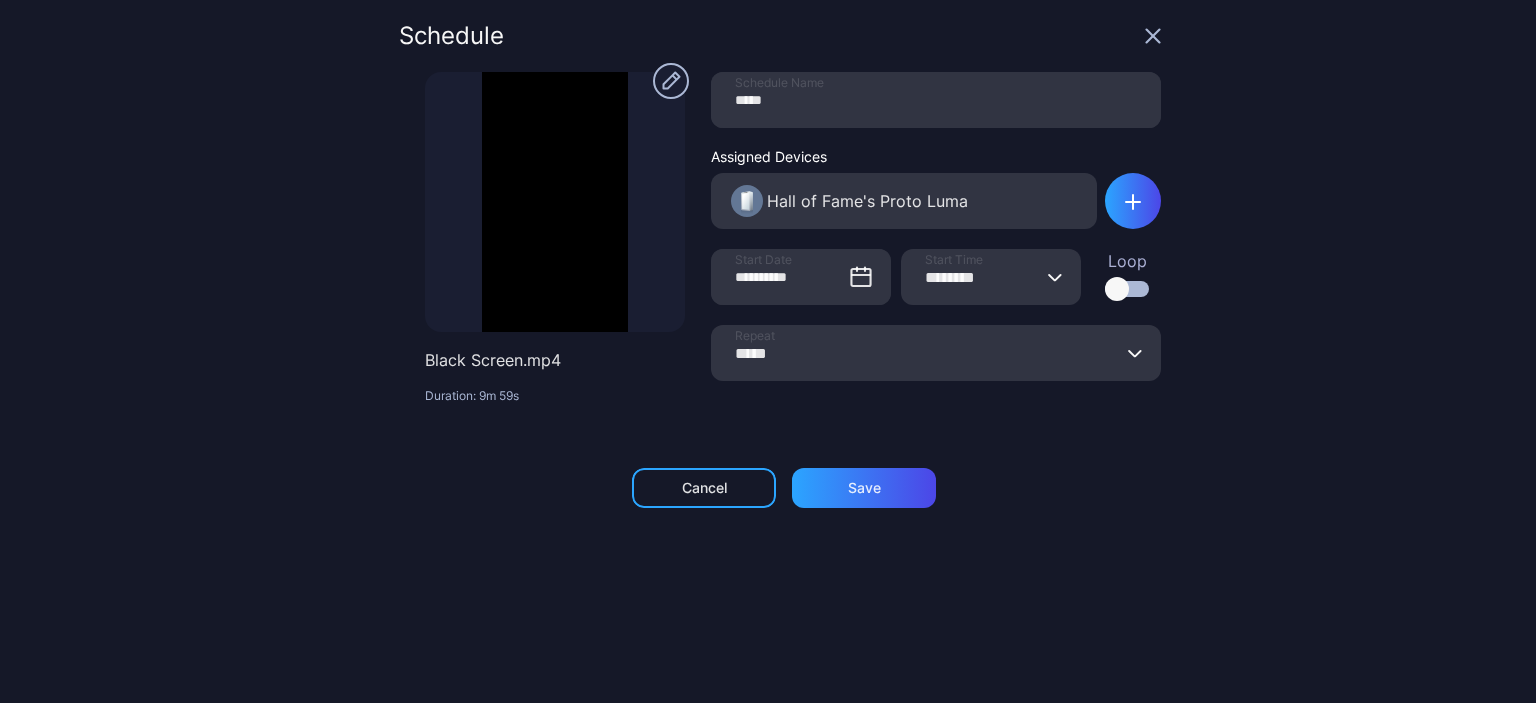 click on "Loop" at bounding box center [1127, 273] 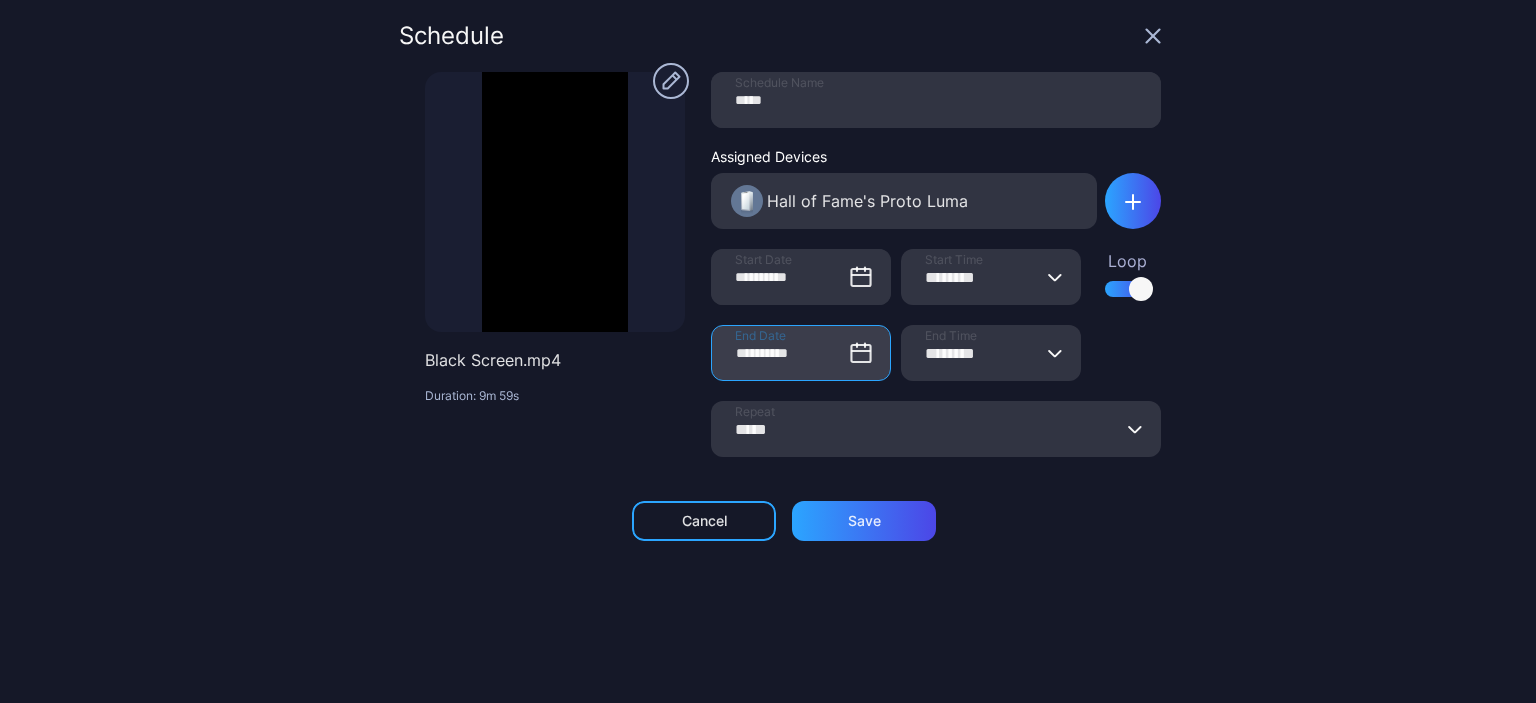 click on "**********" at bounding box center (801, 353) 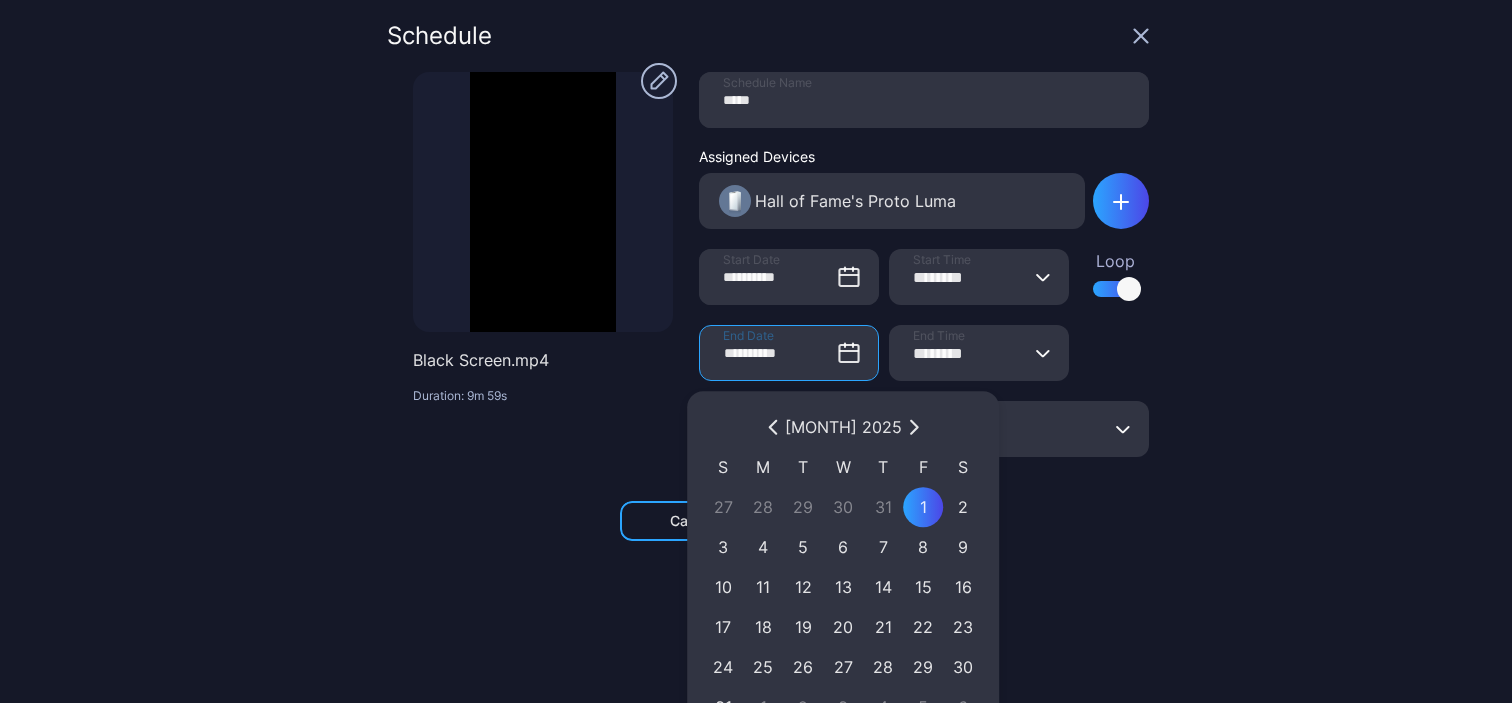click on "2" at bounding box center [963, 507] 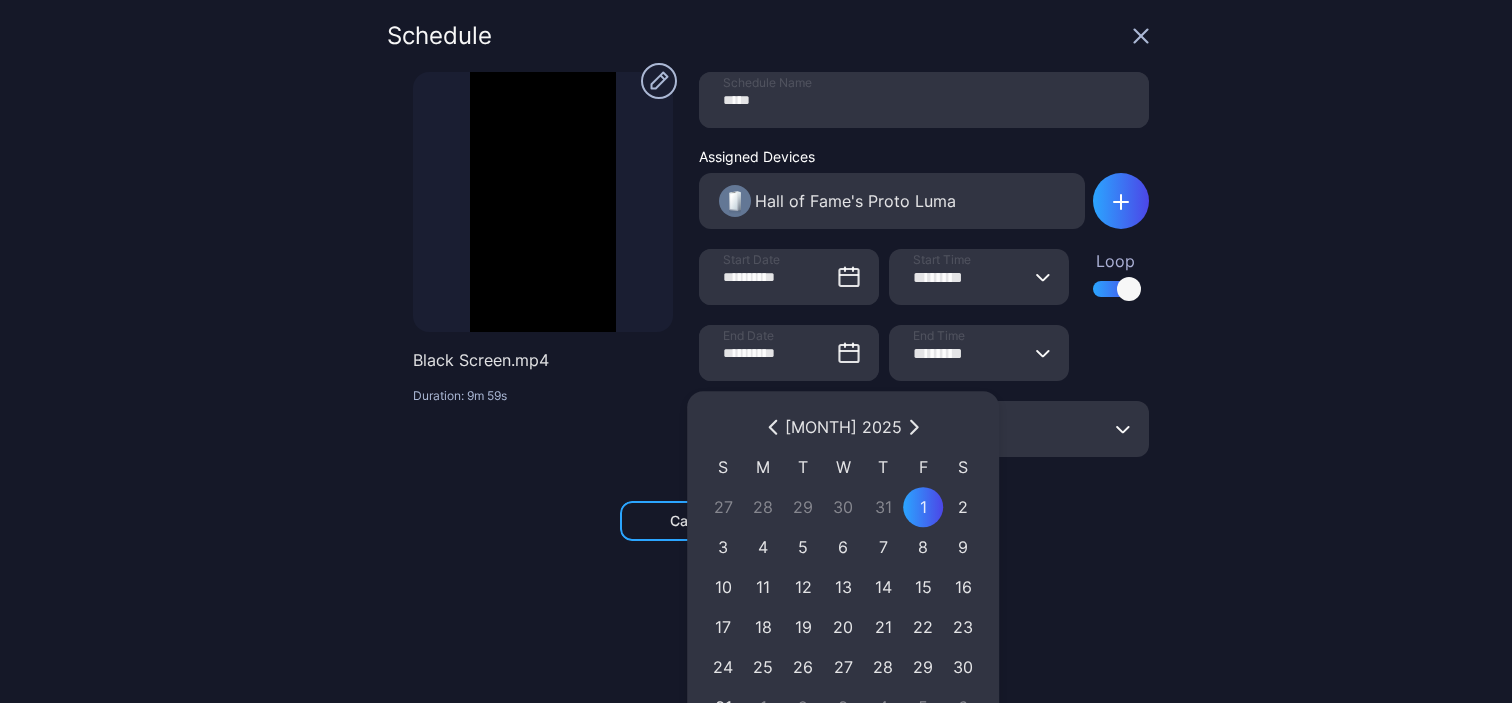 type on "**********" 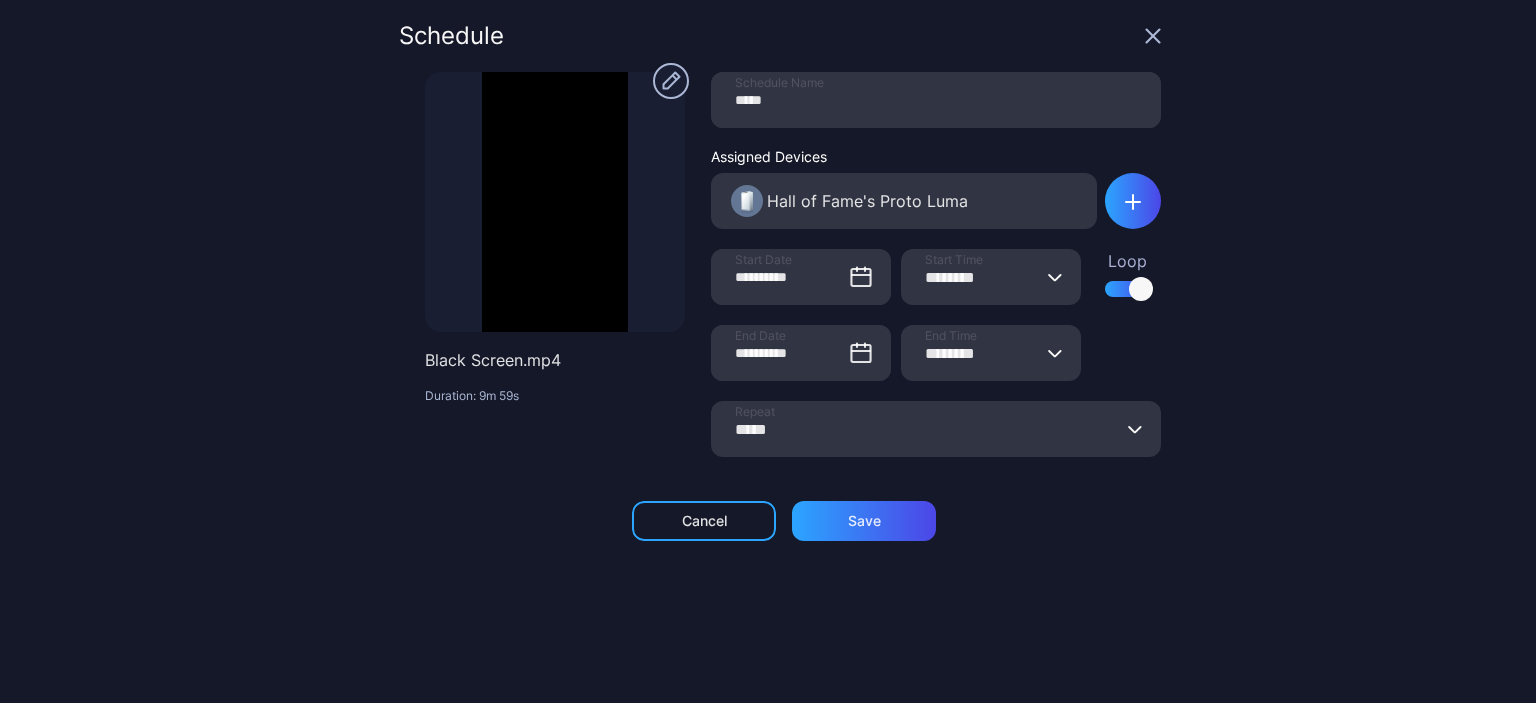 click on "********" at bounding box center (991, 353) 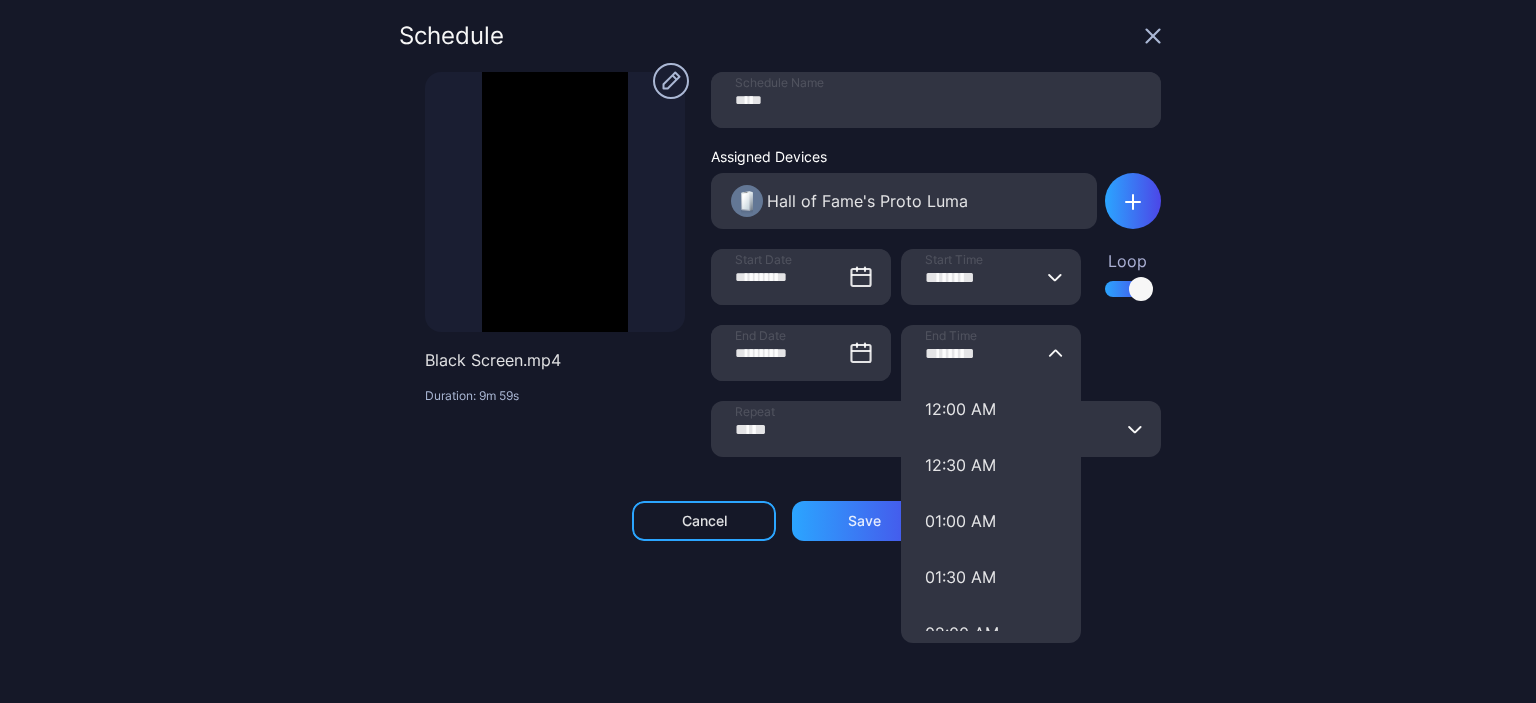 click on "********" at bounding box center (991, 353) 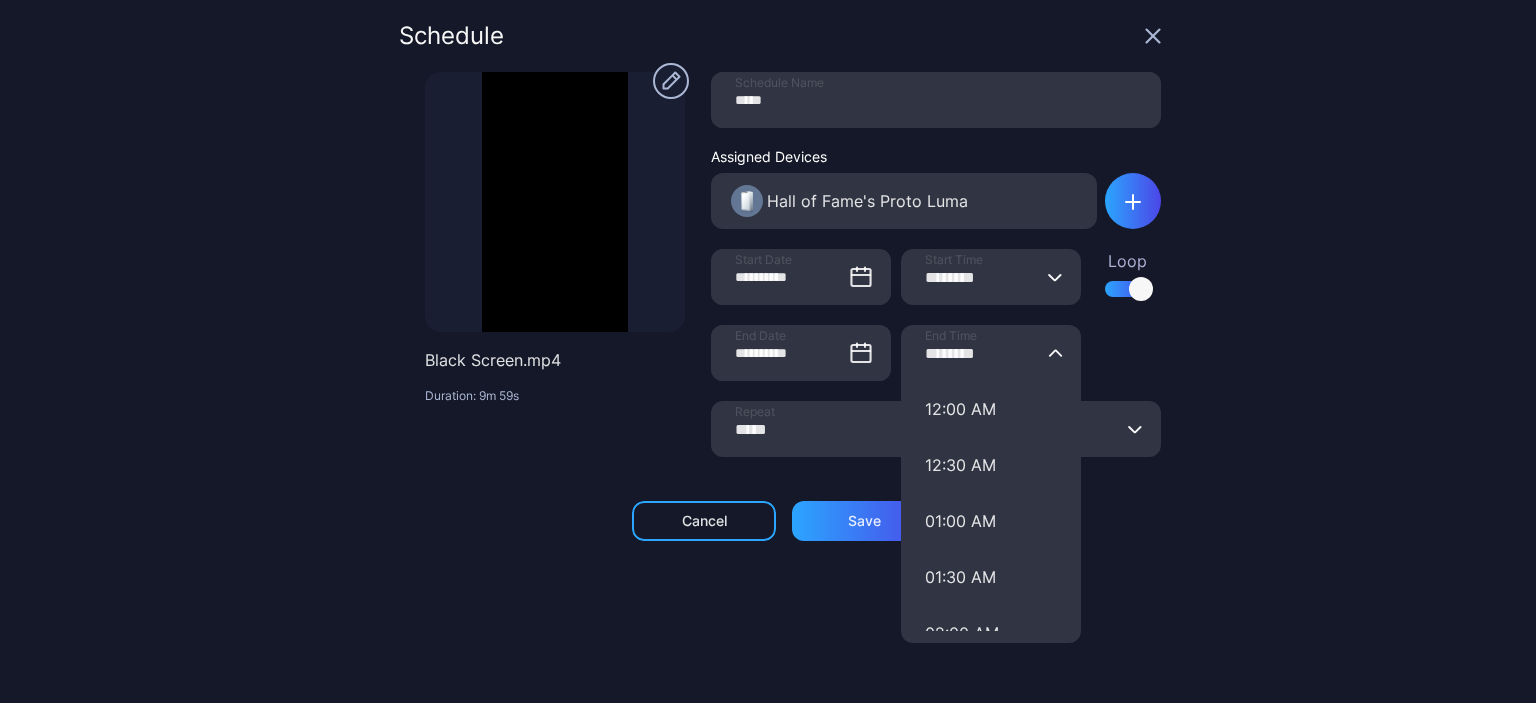 click on "********" at bounding box center [991, 353] 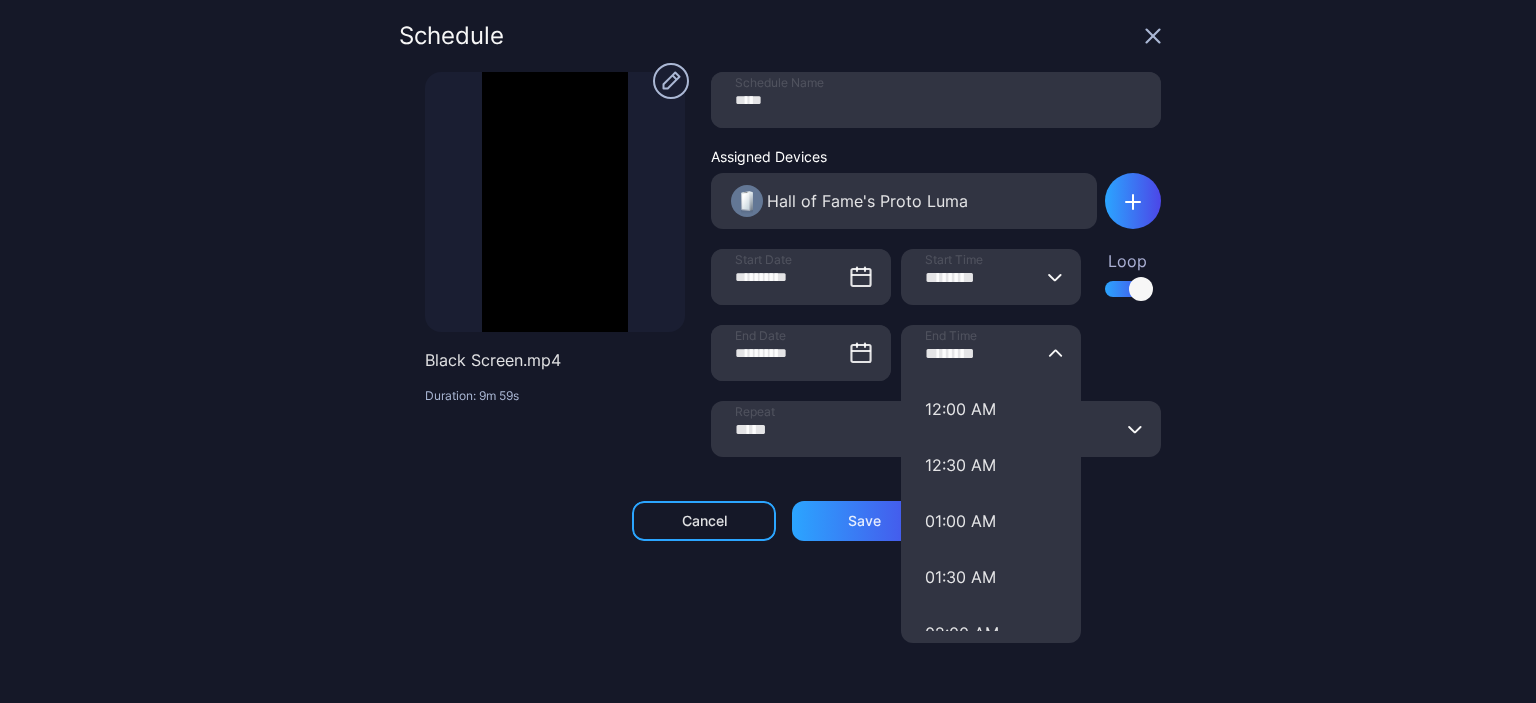 type on "*" 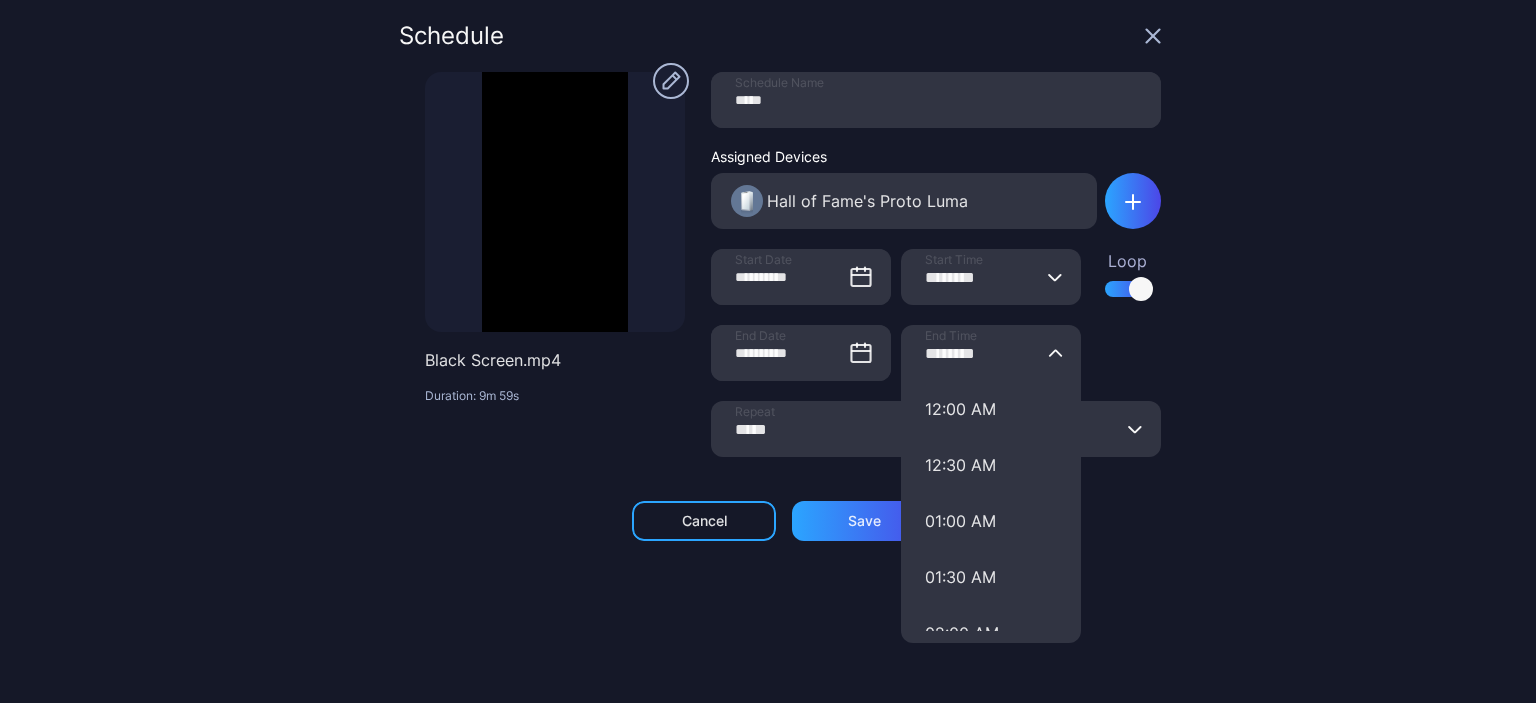 click on "**********" at bounding box center [768, 351] 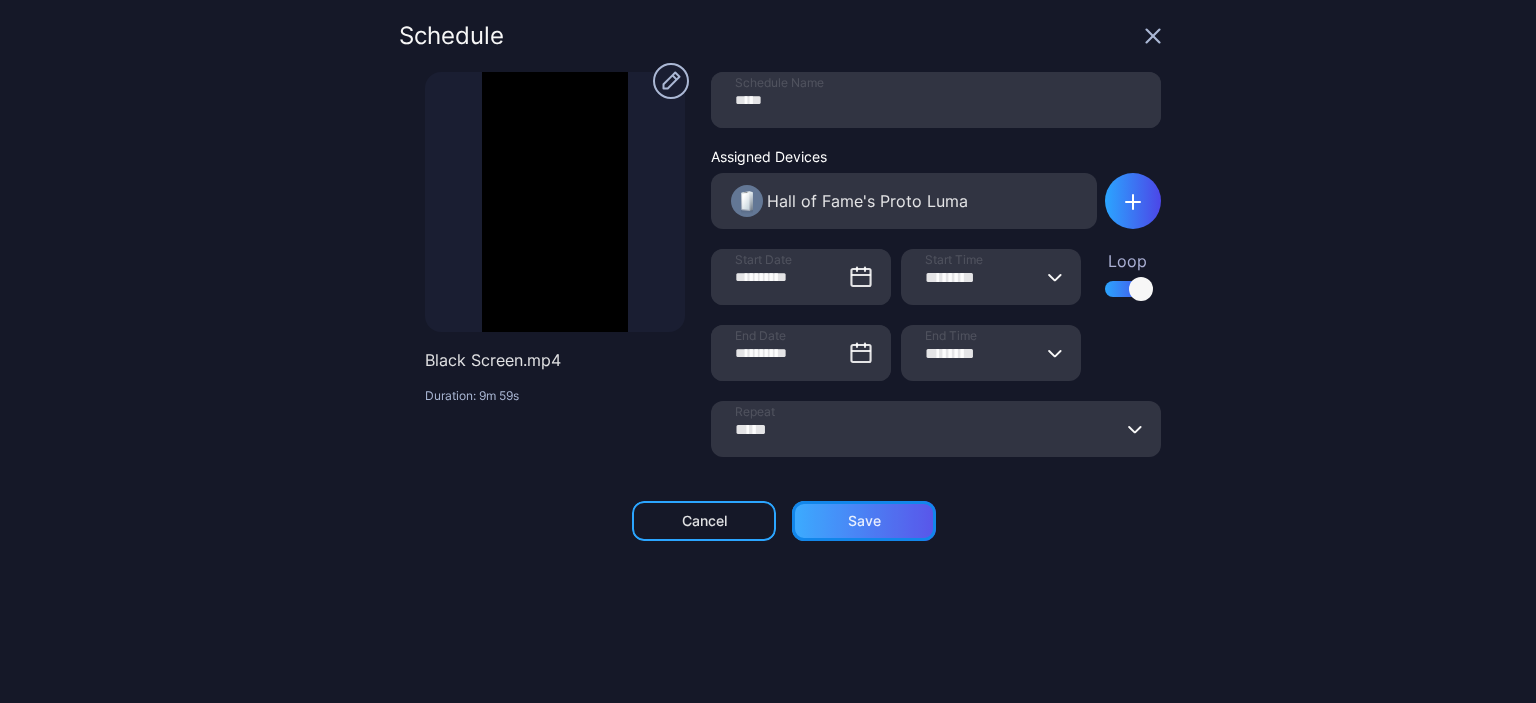 click on "Save" at bounding box center (864, 521) 